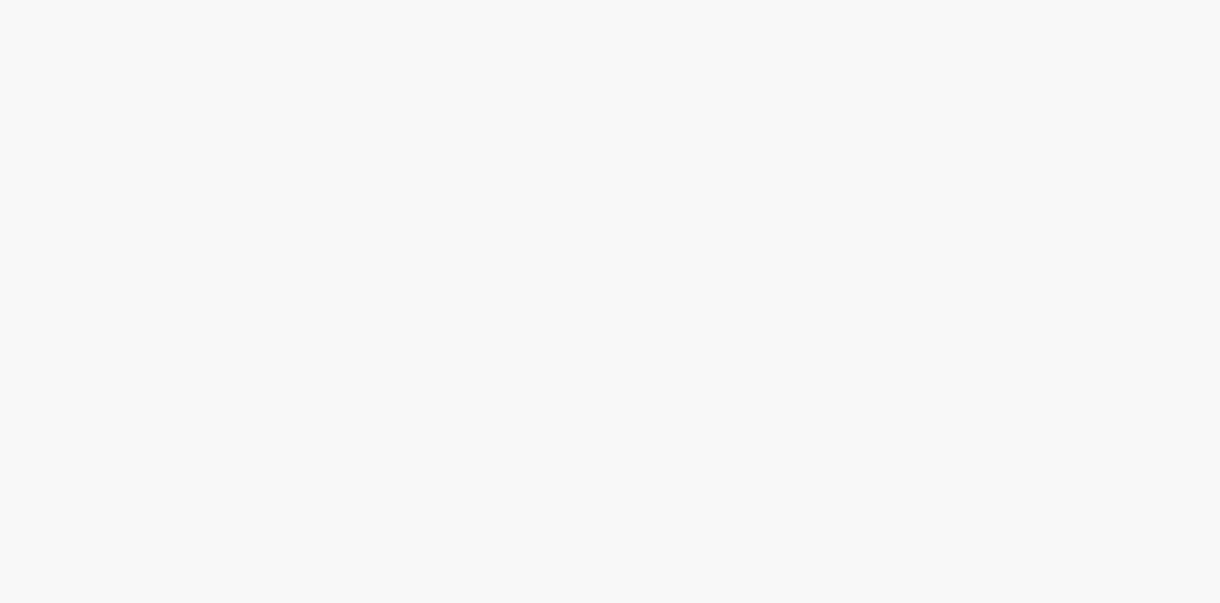 scroll, scrollTop: 0, scrollLeft: 0, axis: both 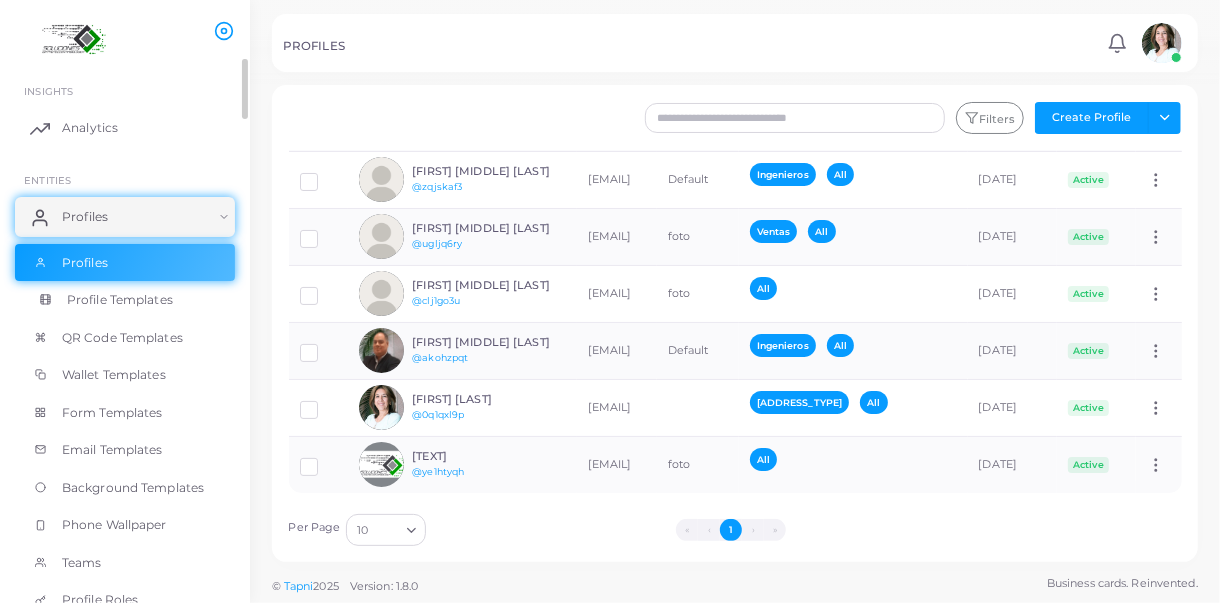 click on "Profile Templates" at bounding box center [120, 300] 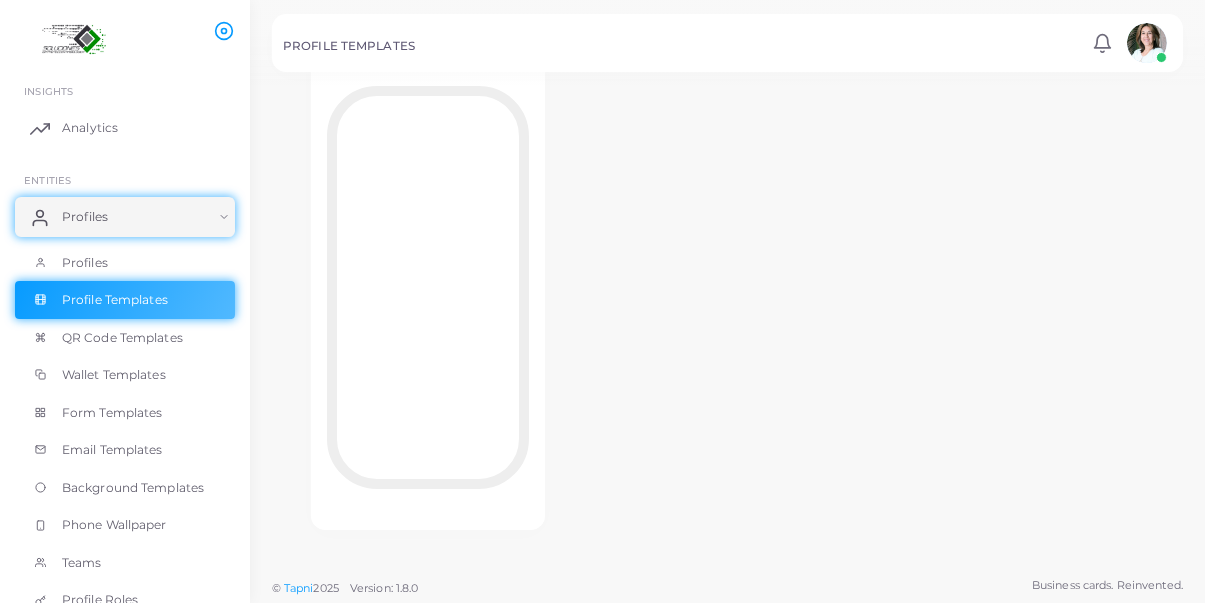 scroll, scrollTop: 0, scrollLeft: 0, axis: both 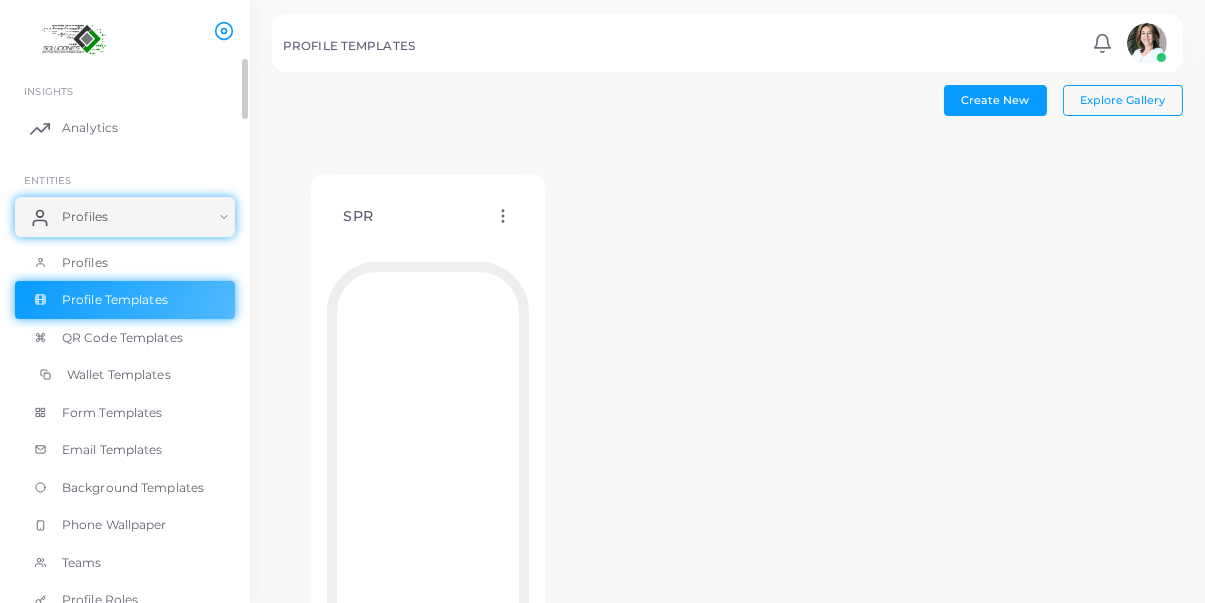 click on "Wallet Templates" at bounding box center [119, 375] 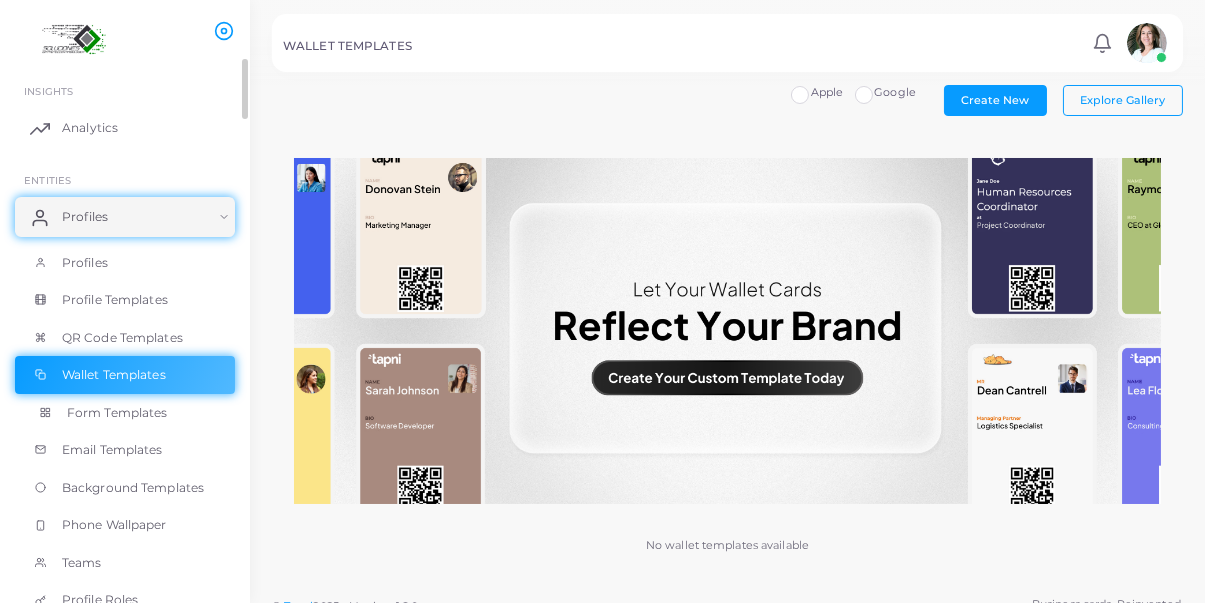 click on "Form Templates" at bounding box center [117, 413] 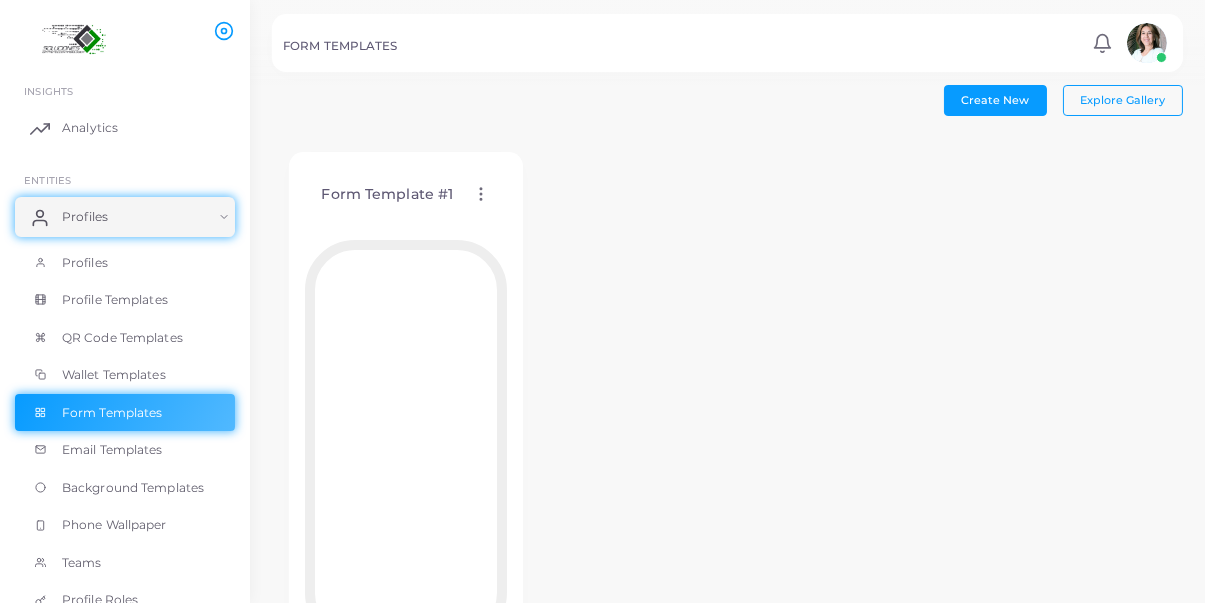 scroll, scrollTop: 132, scrollLeft: 0, axis: vertical 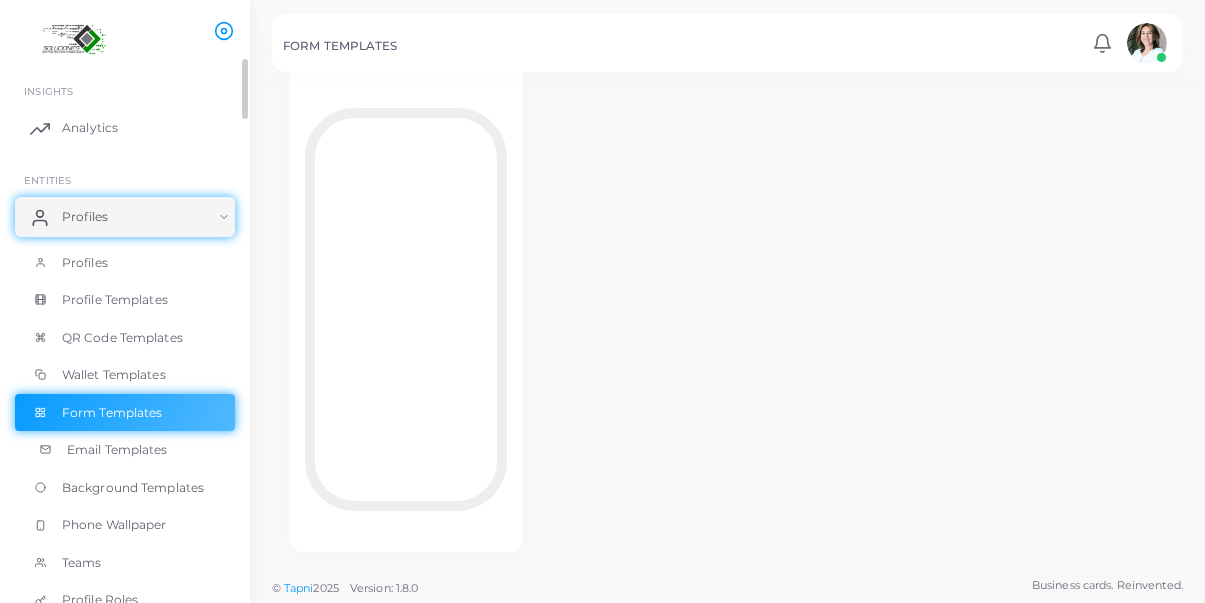 click on "Email Templates" at bounding box center (117, 450) 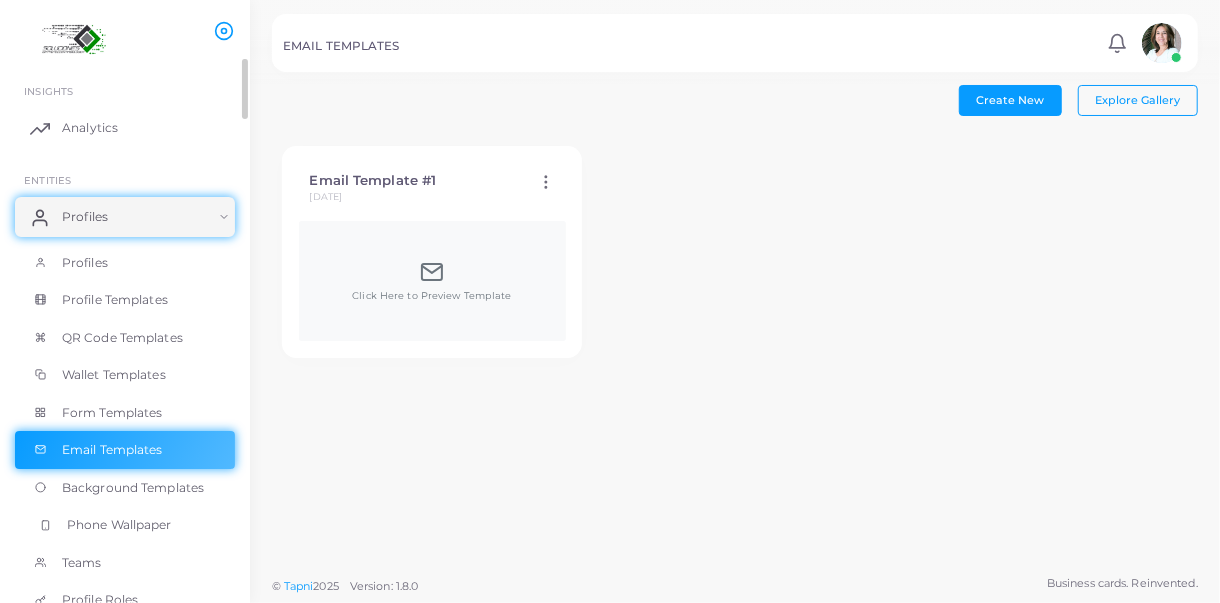 click on "Phone Wallpaper" at bounding box center [119, 525] 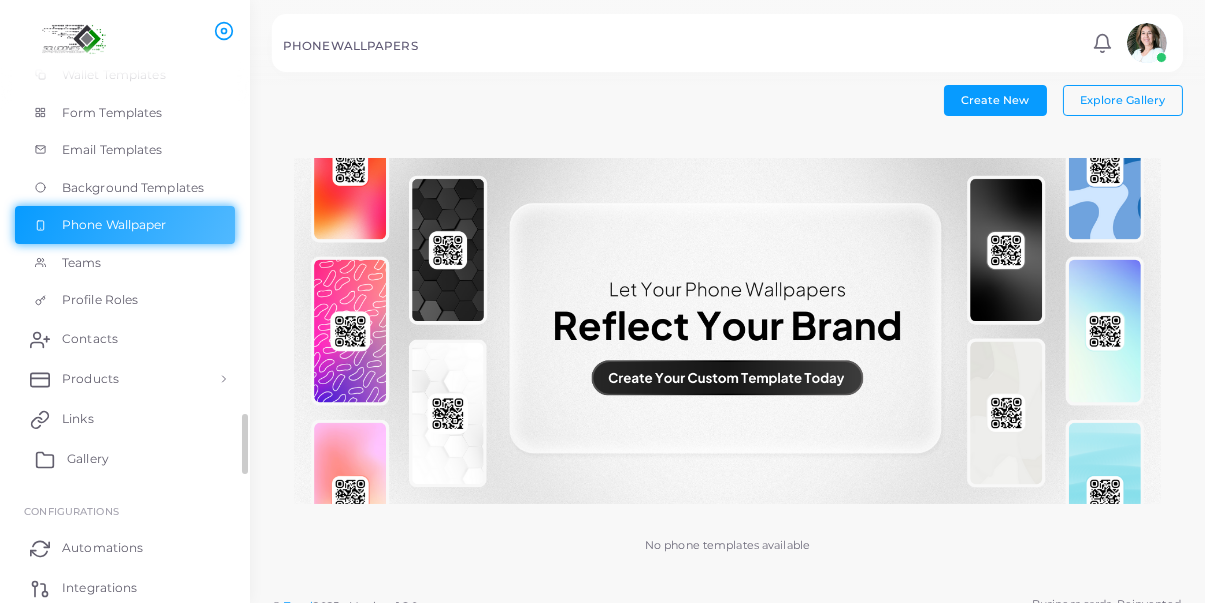 scroll, scrollTop: 416, scrollLeft: 0, axis: vertical 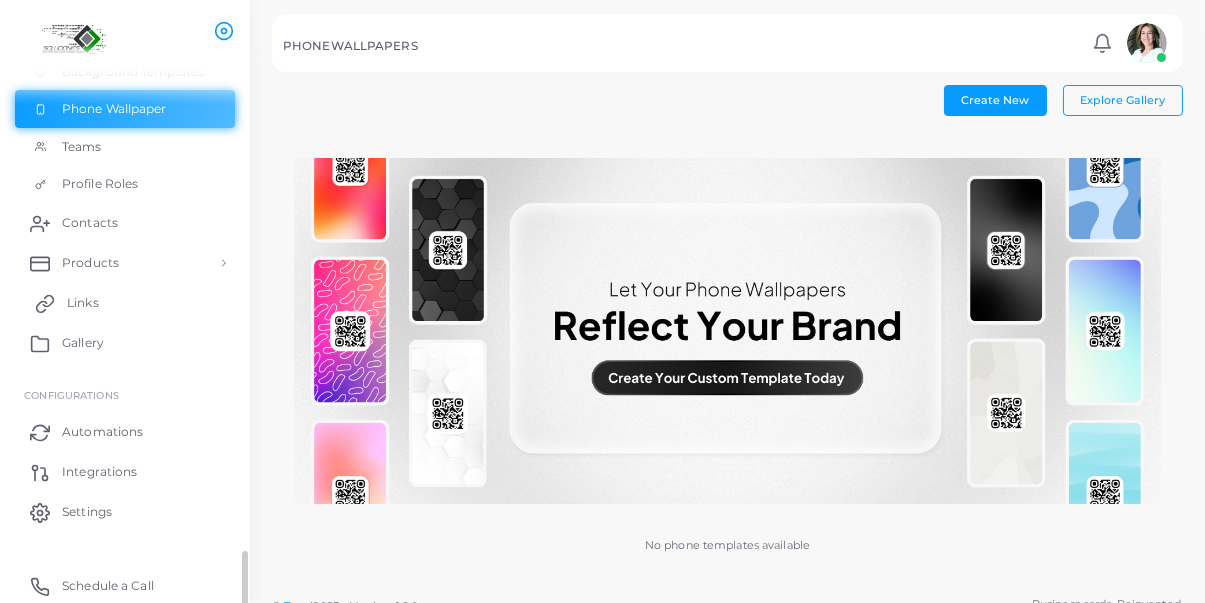 click on "Links" at bounding box center [125, 303] 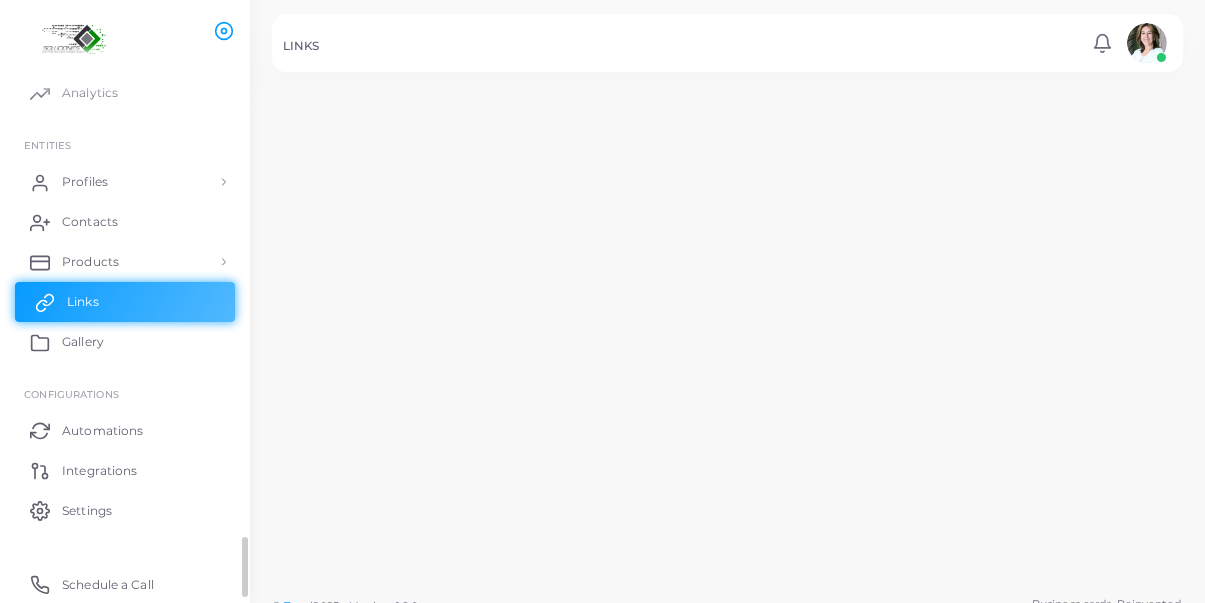 scroll, scrollTop: 34, scrollLeft: 0, axis: vertical 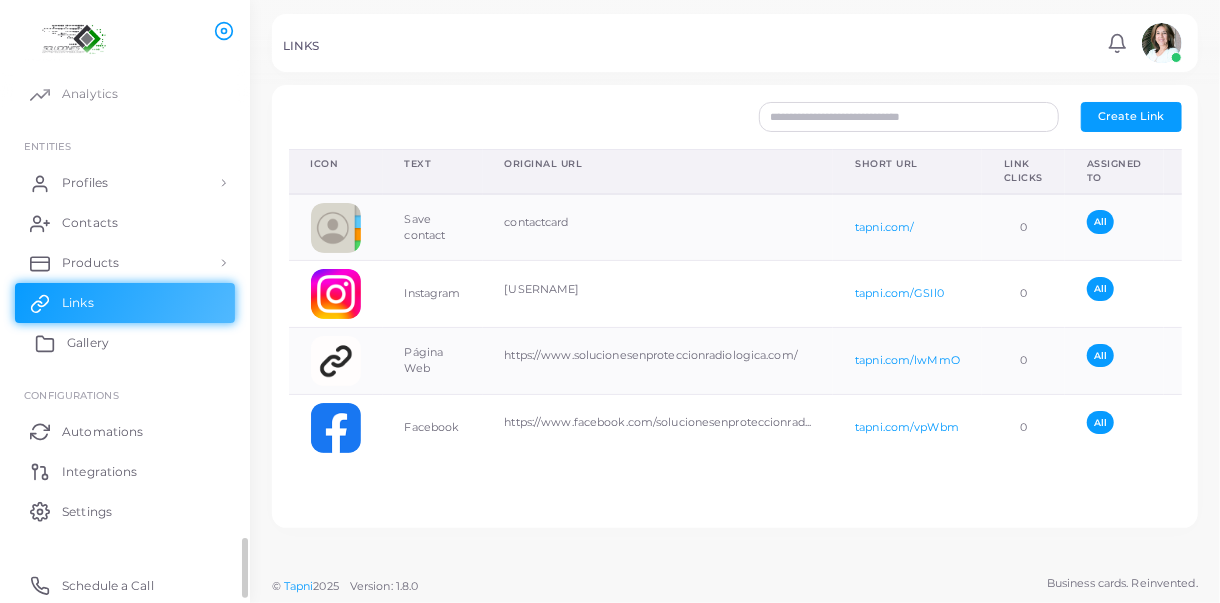 click on "Gallery" at bounding box center (125, 343) 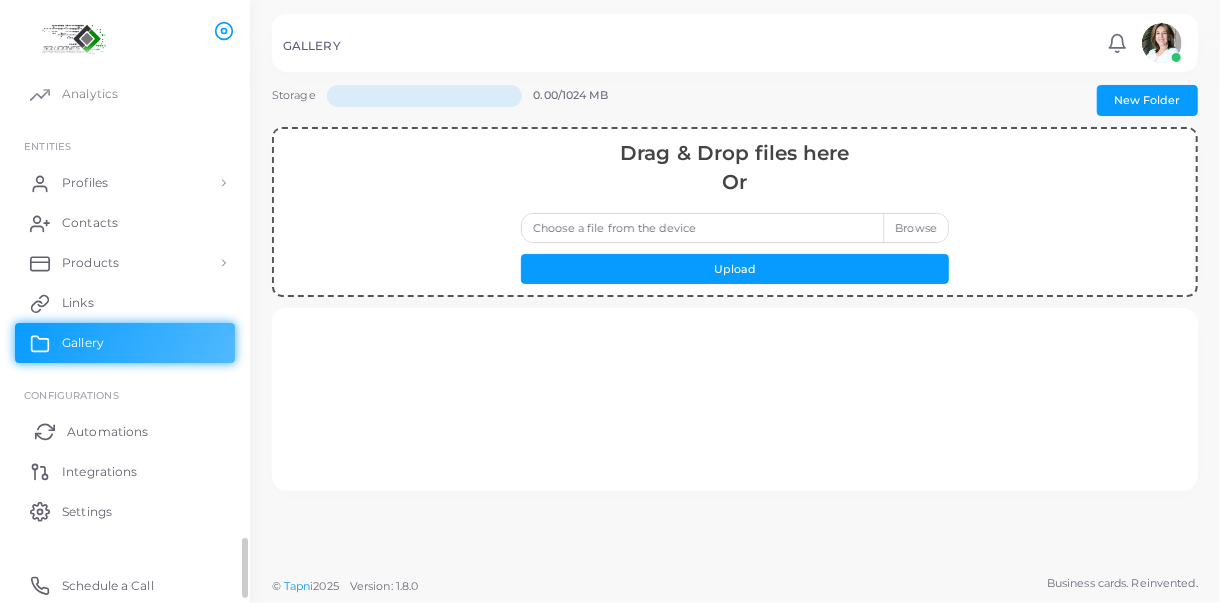 click on "Automations" at bounding box center (125, 431) 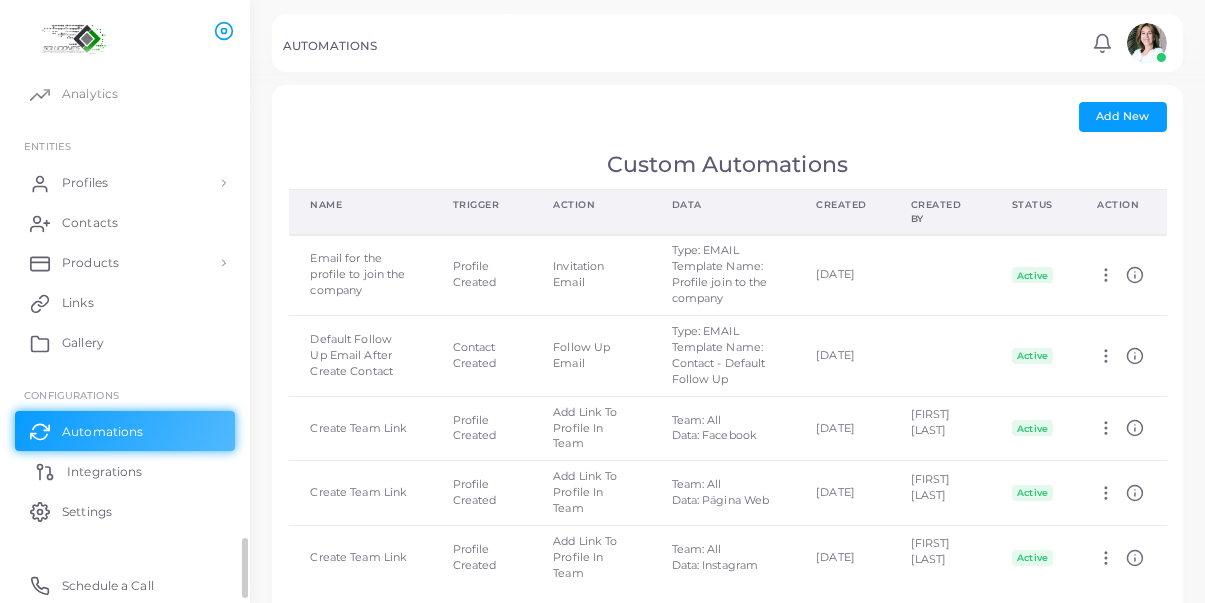 click on "Integrations" at bounding box center (104, 472) 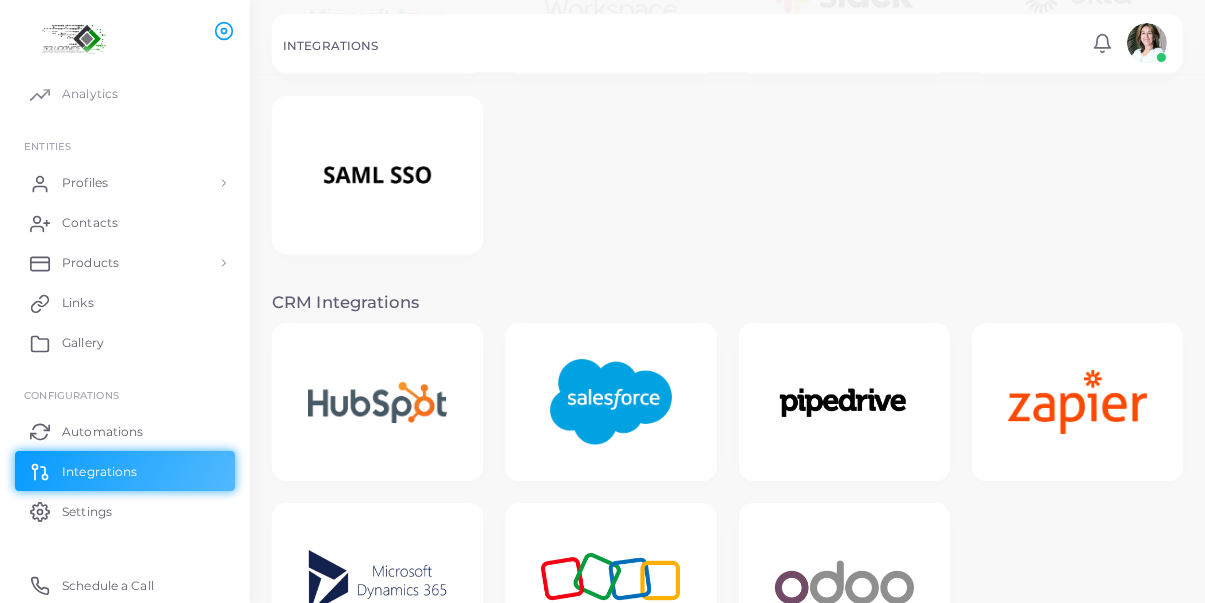 scroll, scrollTop: 300, scrollLeft: 0, axis: vertical 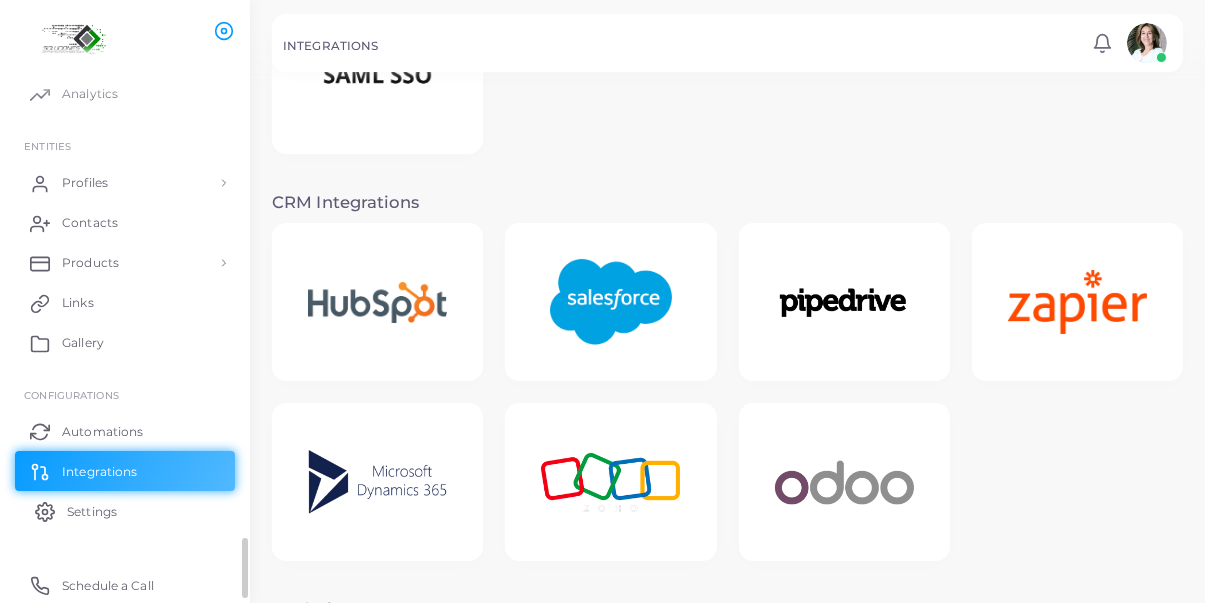 click on "Settings" at bounding box center [92, 512] 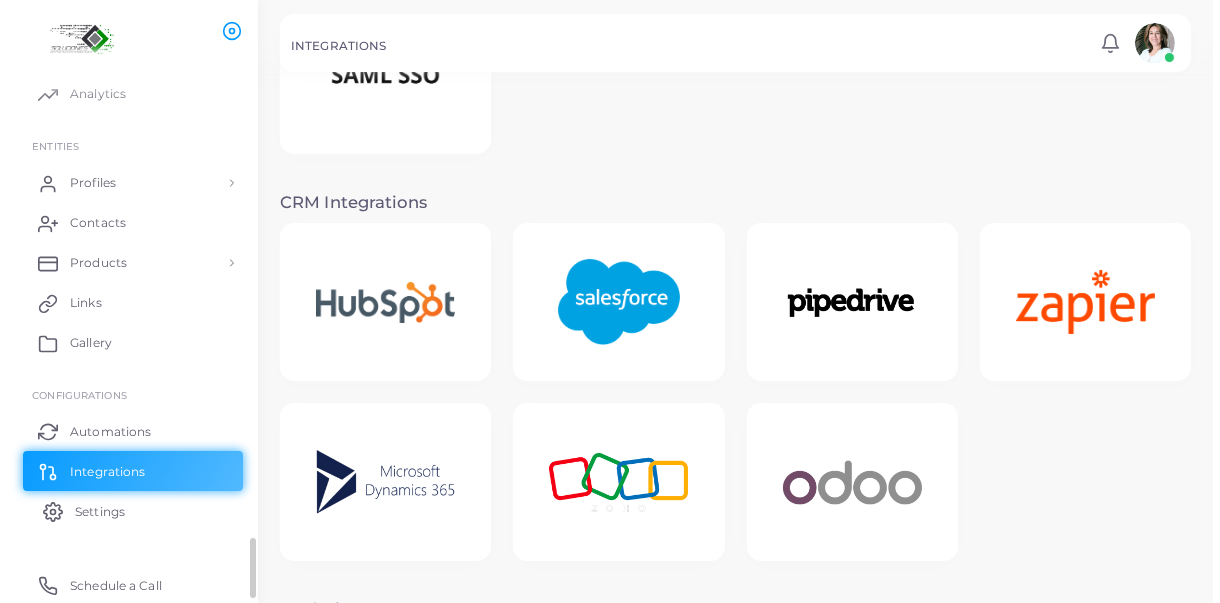 scroll, scrollTop: 0, scrollLeft: 0, axis: both 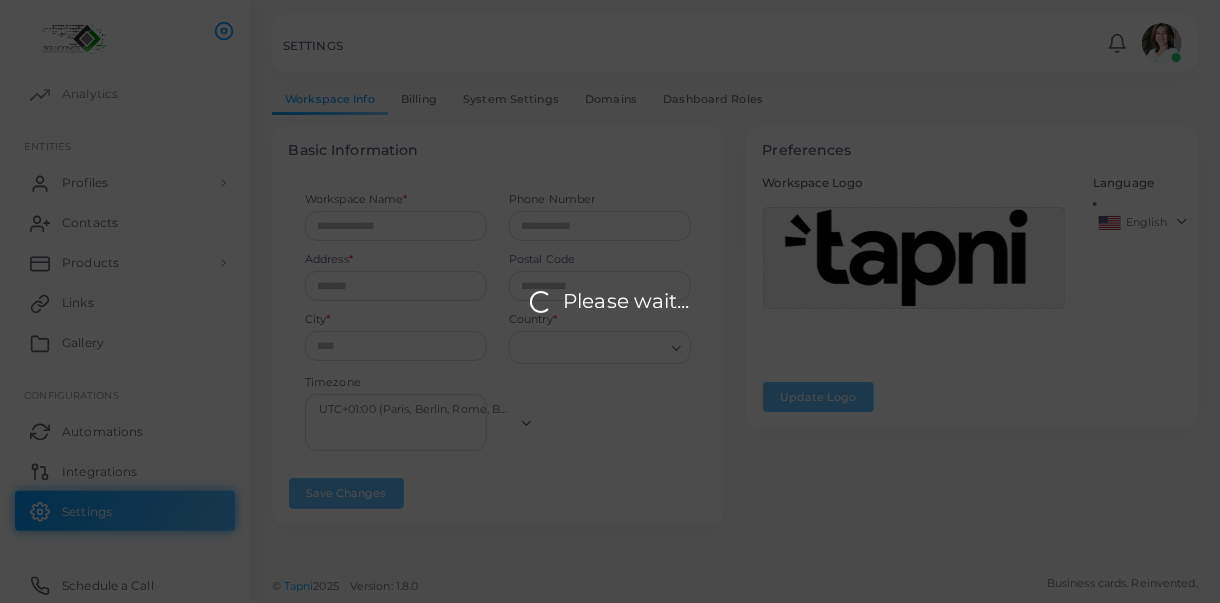 type on "**********" 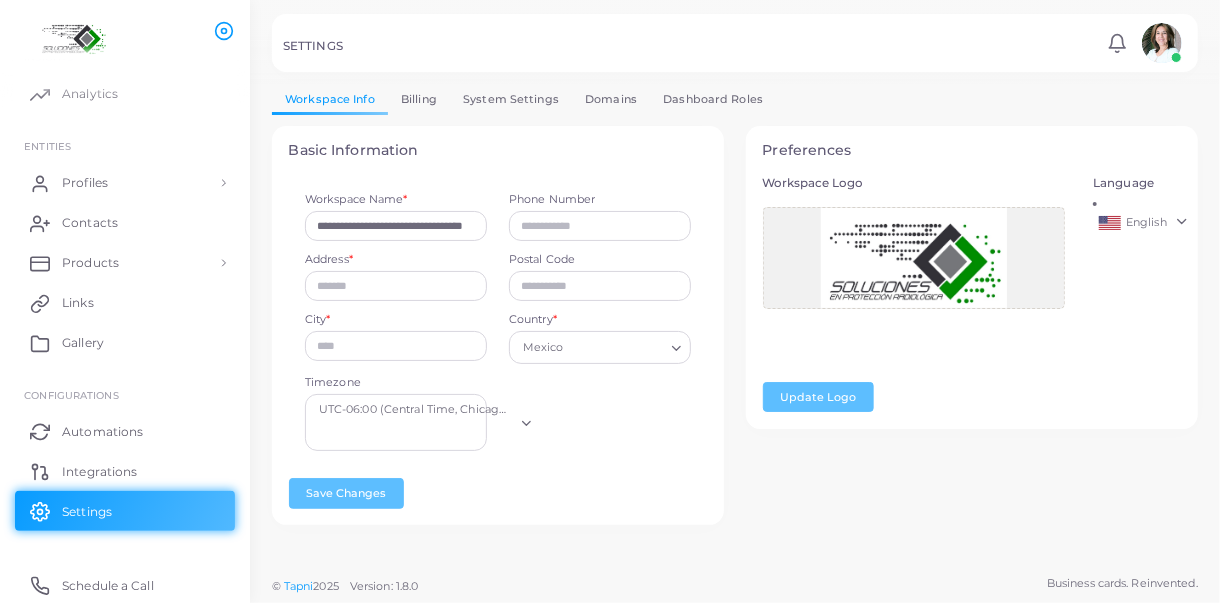 click on "English" at bounding box center (1137, 223) 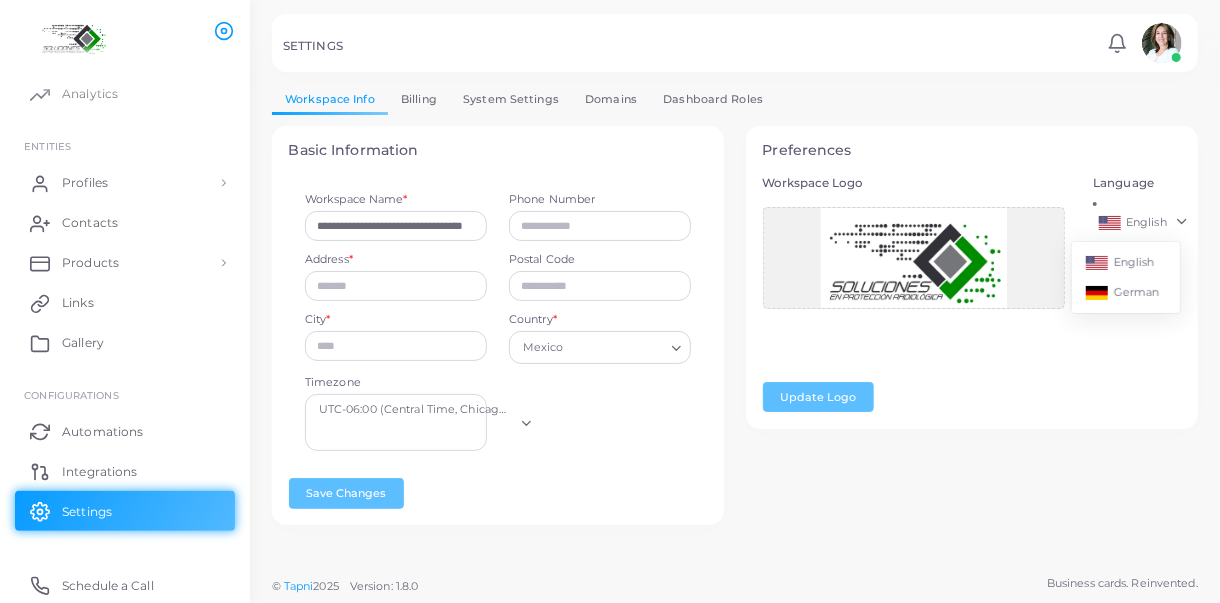 click on "**********" at bounding box center [735, 337] 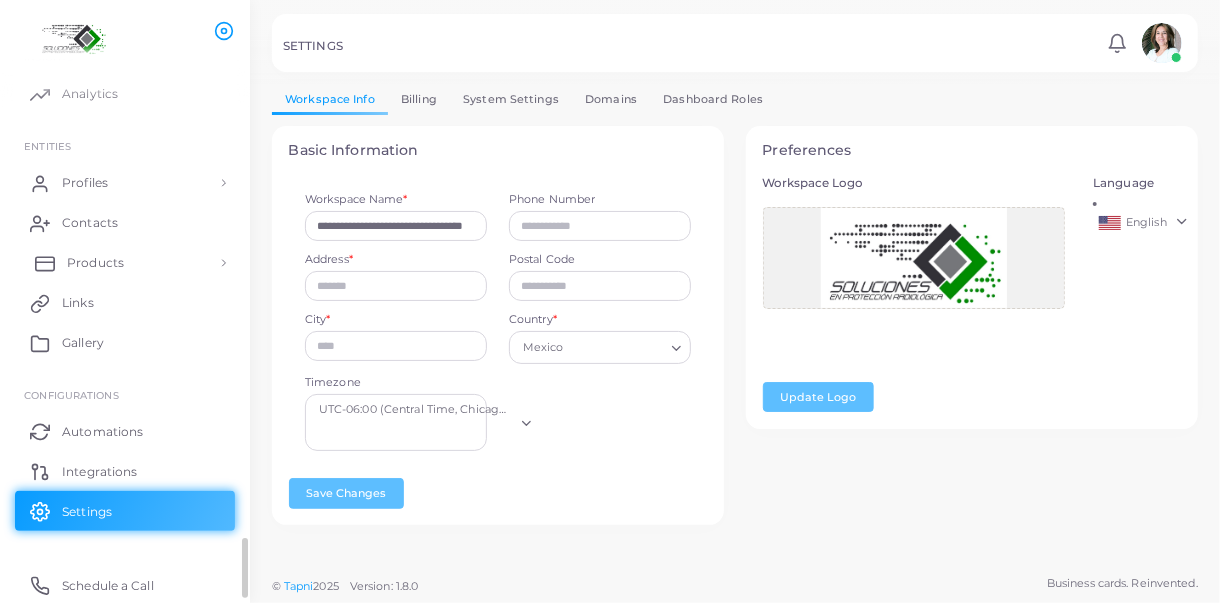 click on "Products" at bounding box center [125, 263] 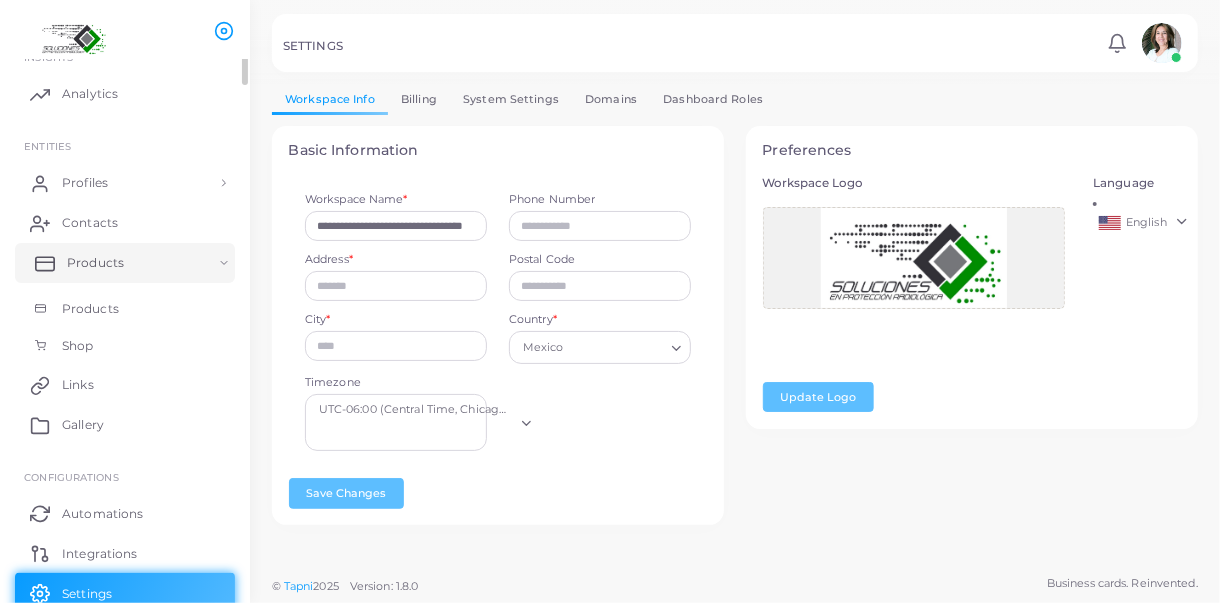 scroll, scrollTop: 0, scrollLeft: 0, axis: both 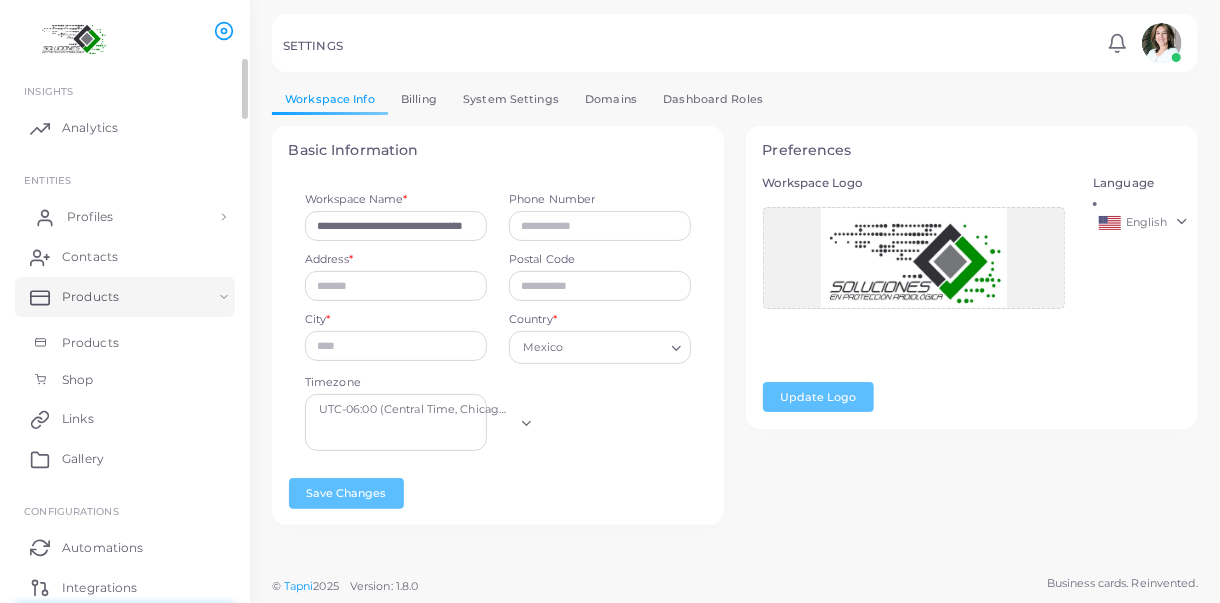 click on "Profiles" at bounding box center [125, 217] 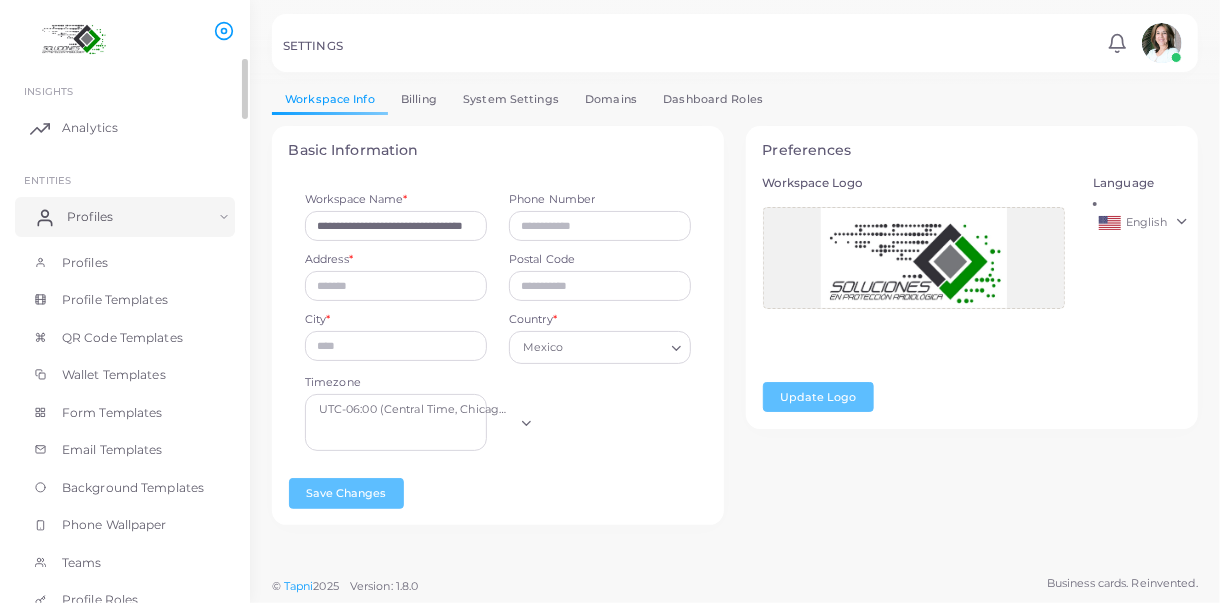 click on "Profiles" at bounding box center [125, 217] 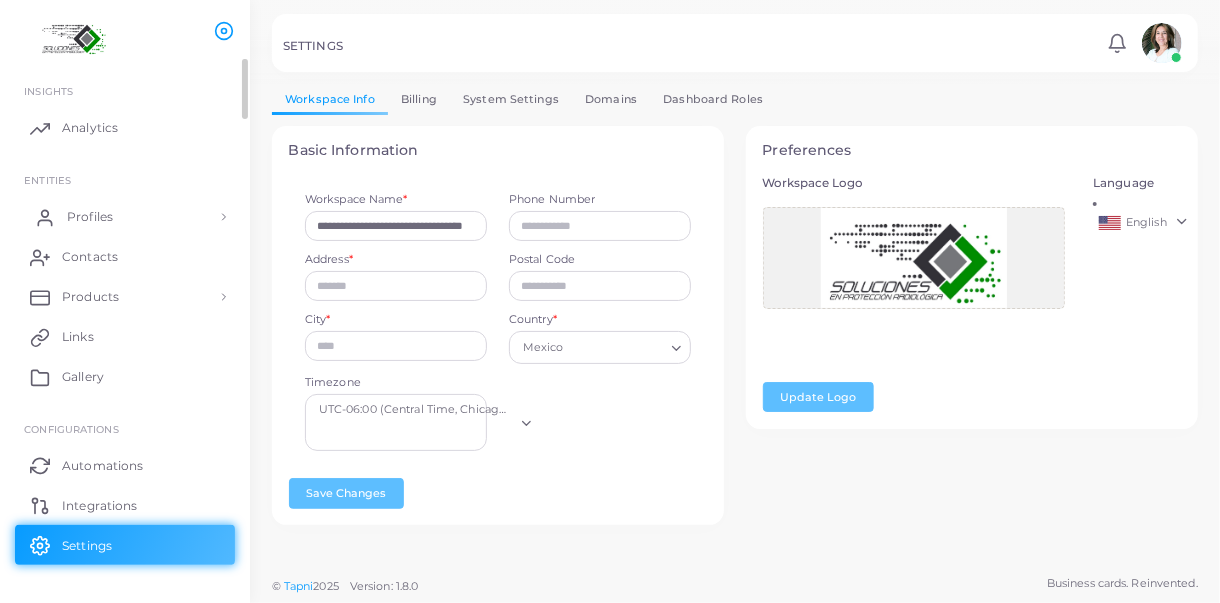 click on "Profiles" at bounding box center [125, 217] 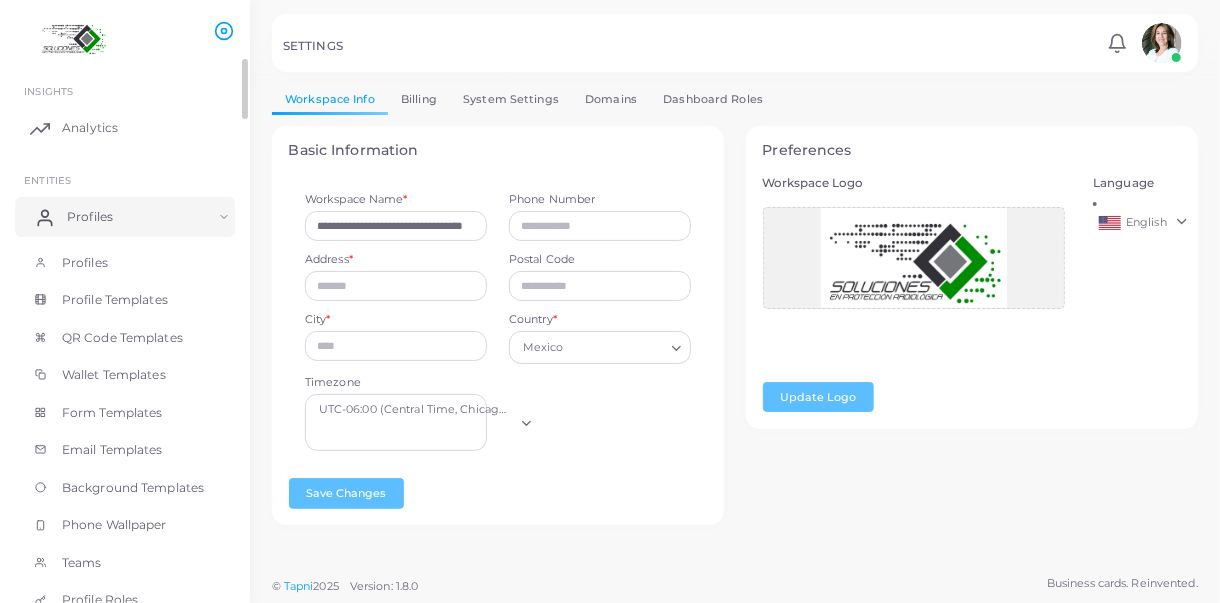 click on "Profiles" at bounding box center (125, 217) 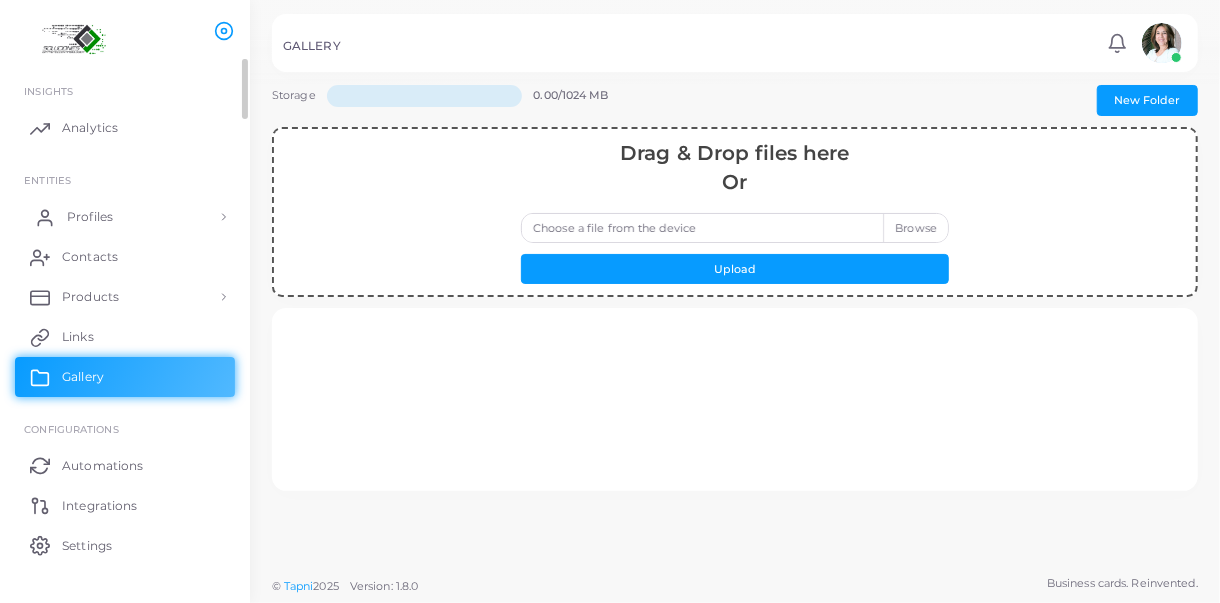 click on "Profiles" at bounding box center [125, 217] 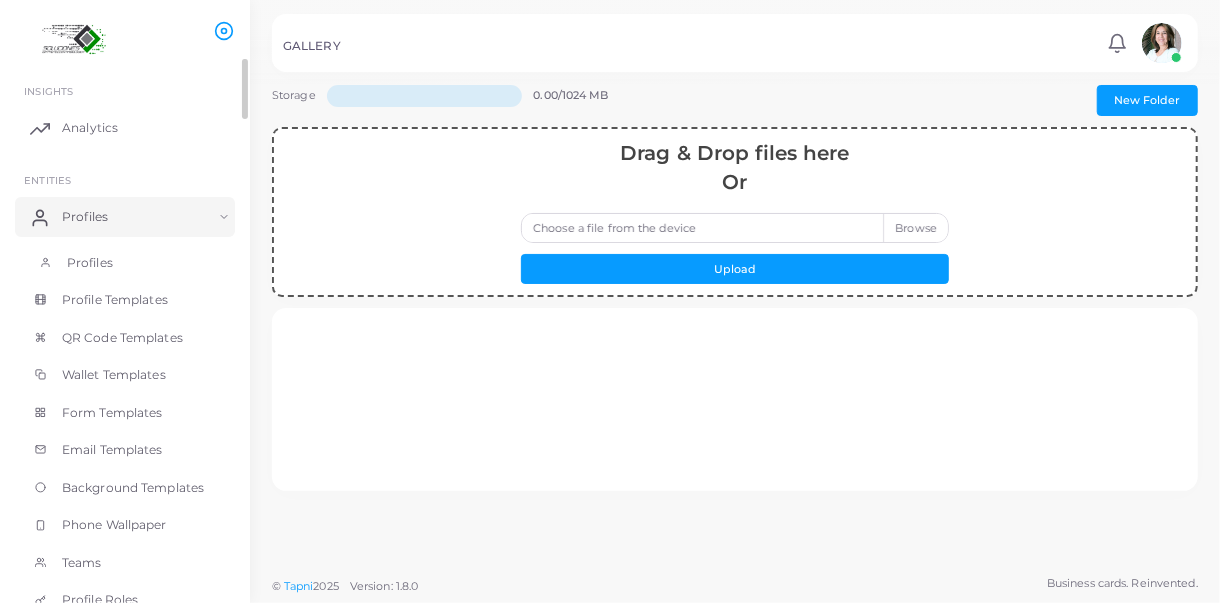 click on "Profiles" at bounding box center (90, 263) 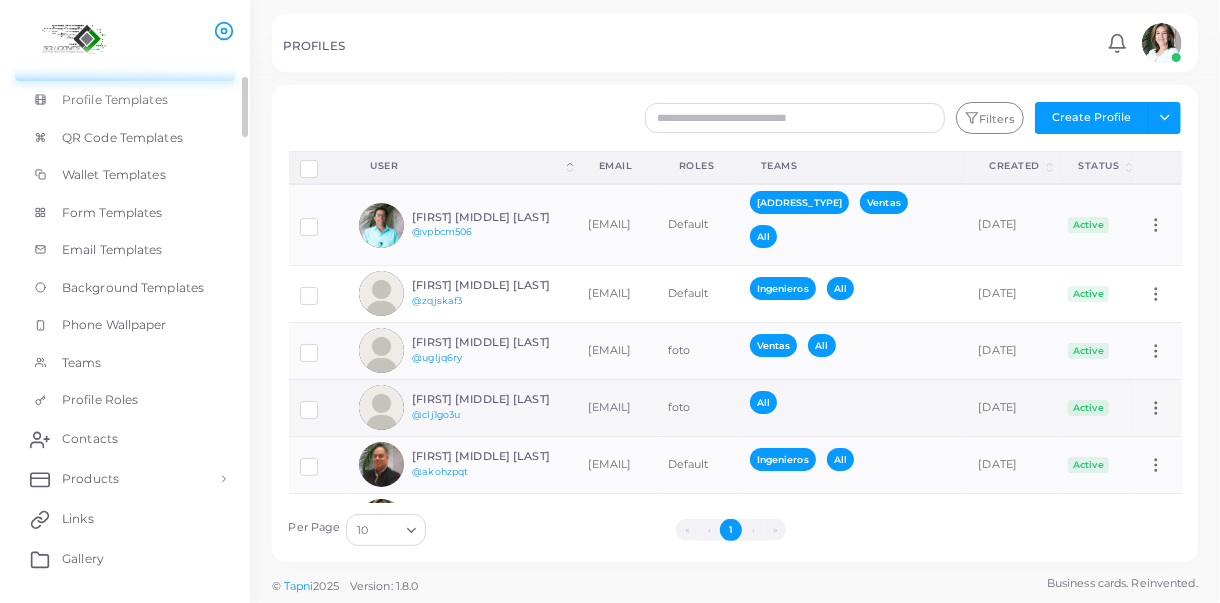 scroll, scrollTop: 401, scrollLeft: 0, axis: vertical 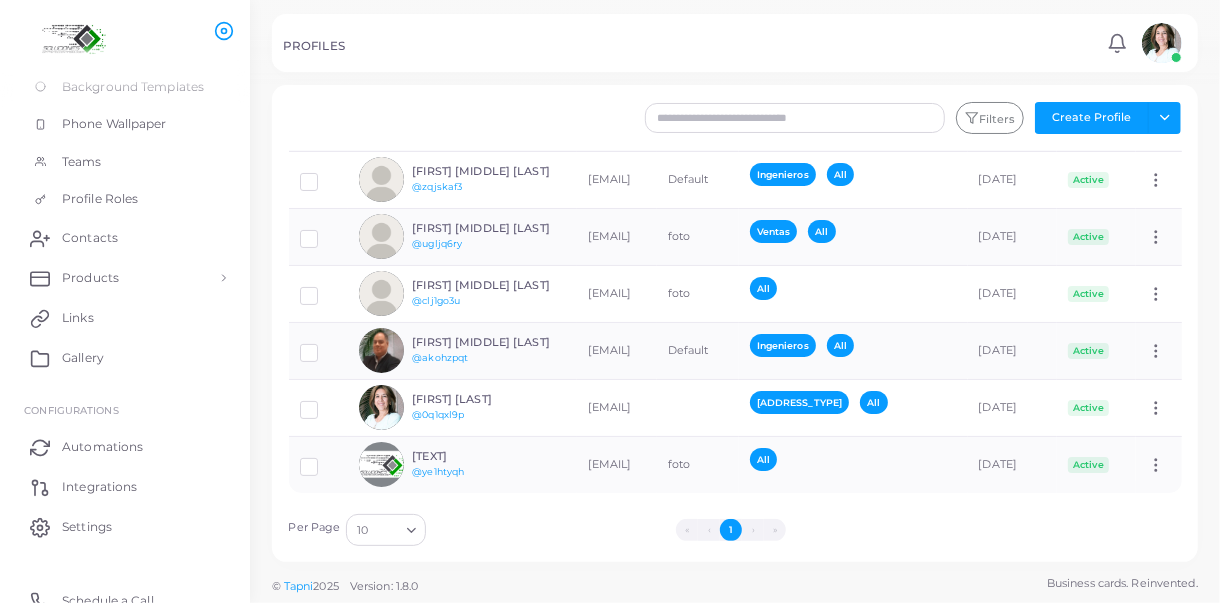 click on "›" at bounding box center (753, 530) 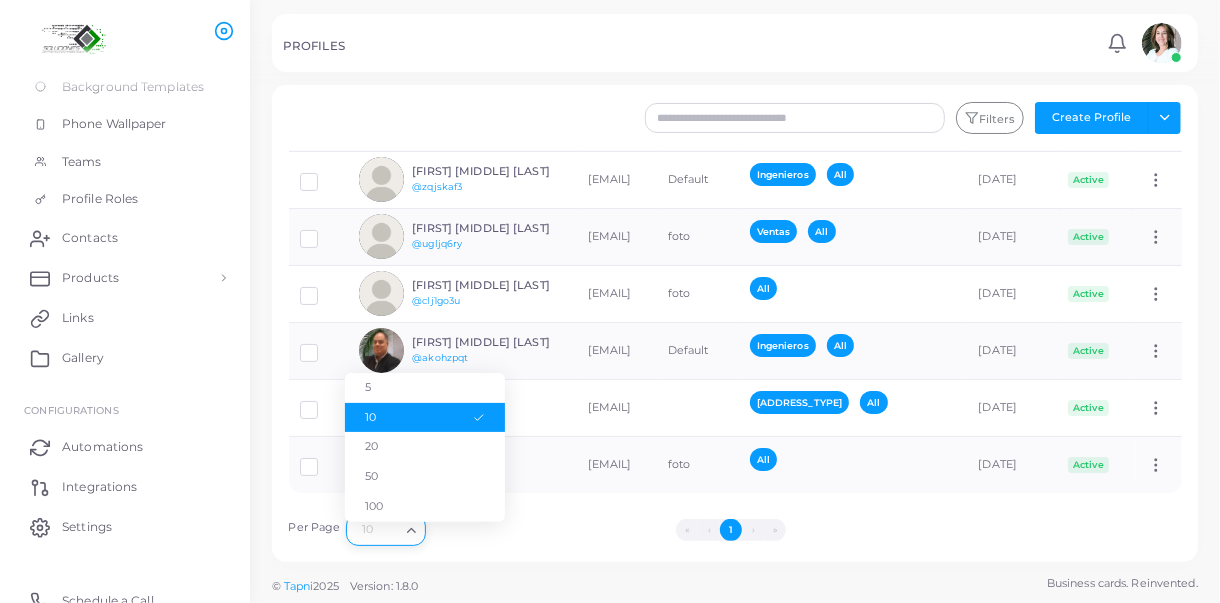 click 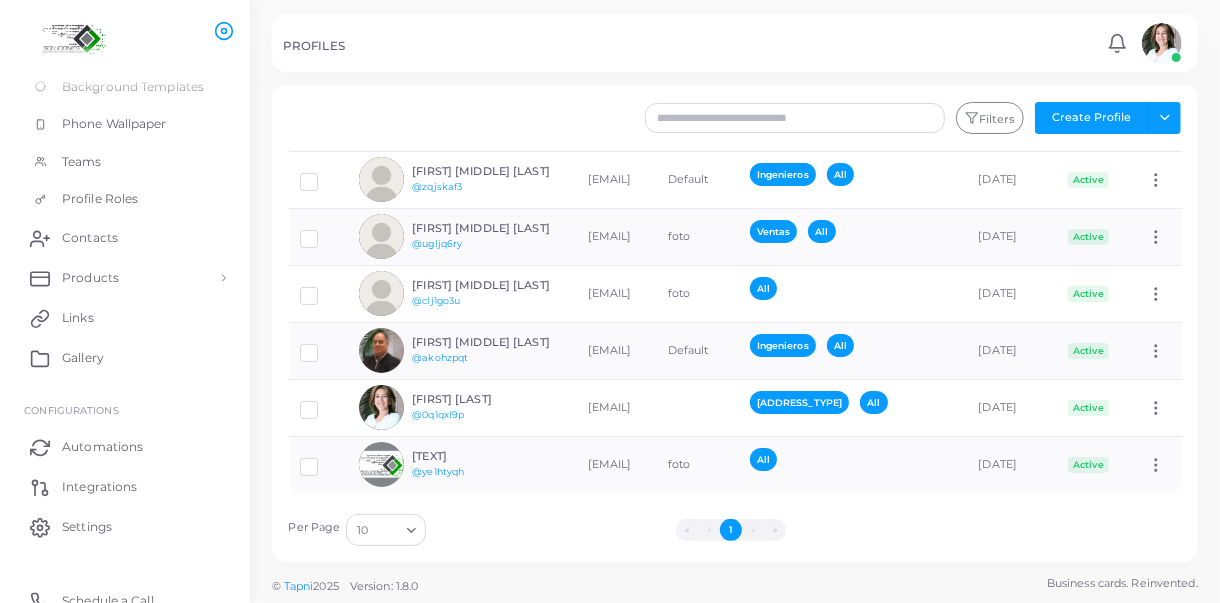 click on "Filters  Create Profile Toggle dropdown  Import Profiles   Invite Profiles   Export Profiles   Import Logs  Disconnect Profiles Delete Profile  Show Selections  Download QRs  User  (Click to sort Descending) Email Roles Teams Created  (Click to sort Descending) Status  (Click to sort Descending)  [FIRST] [MIDDLE] [LAST]  @[TEXT] [EMAIL]  Default  [TEAM_NAME] All  [DATE]   Active  Assign Product  [FIRST] [MIDDLE] [LAST]  @[TEXT] [EMAIL]  Default  Ingenieros All  [DATE]   Active  Assign Product  [FIRST] [MIDDLE] [LAST]  @[TEXT] [EMAIL]  foto  [TEAM_NAME] All  [DATE]   Active  Assign Product  [FIRST] [MIDDLE] [LAST]  @[TEXT] [EMAIL]  foto  All  [DATE]   Active  Assign Product  [FIRST] [MIDDLE] [LAST]  @[TEXT] [EMAIL]  Default  Ingenieros All  [DATE]   Active  Assign Product  [FIRST] [LAST]  @[TEXT] [EMAIL]    [ADDRESS_TYPE] All" at bounding box center (735, 323) 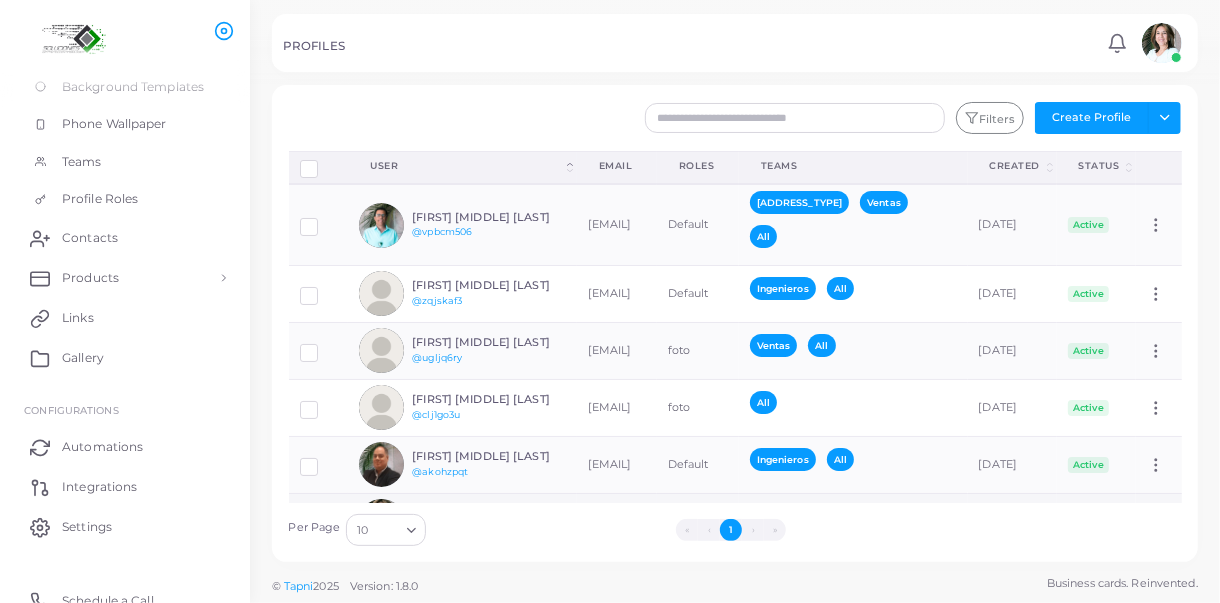scroll, scrollTop: 114, scrollLeft: 0, axis: vertical 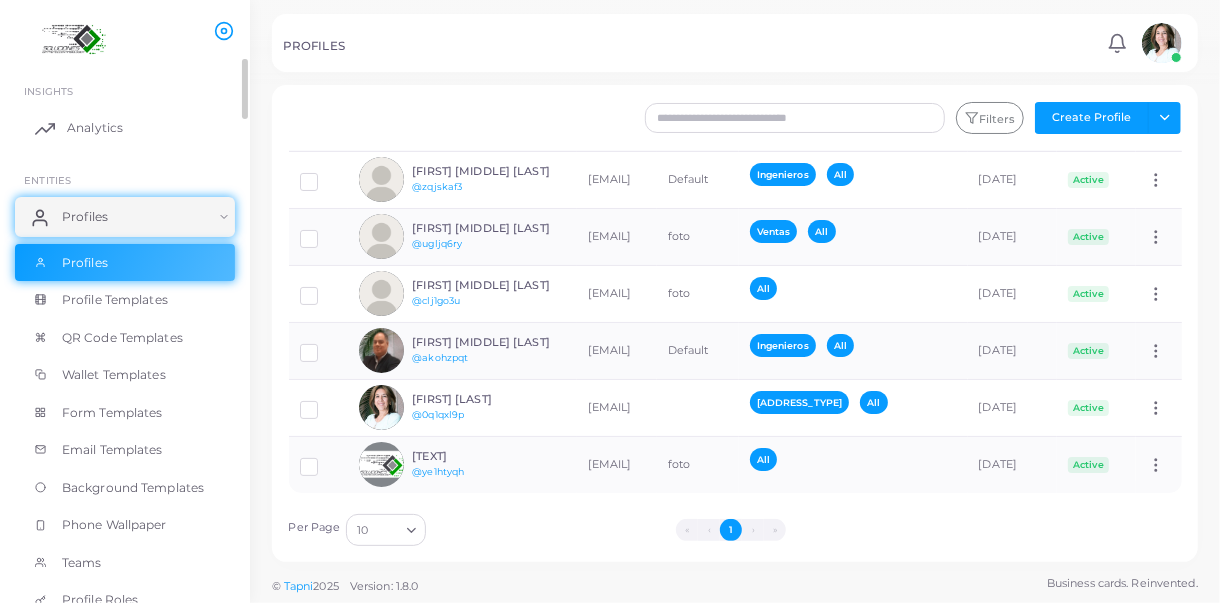 click on "Analytics" at bounding box center [95, 128] 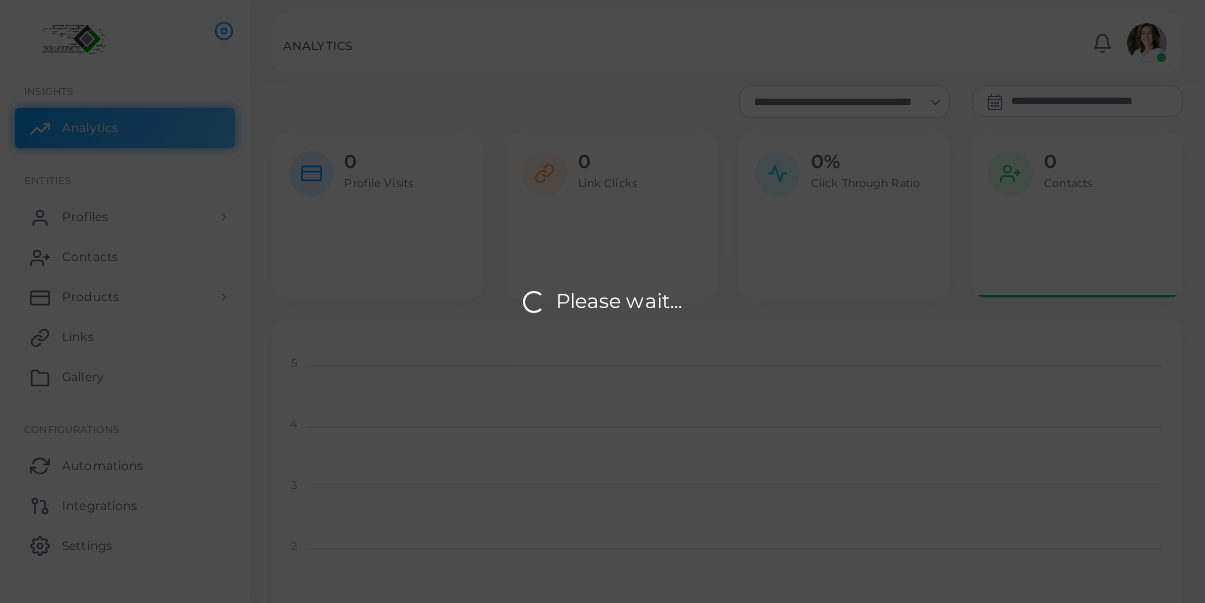 scroll, scrollTop: 15, scrollLeft: 15, axis: both 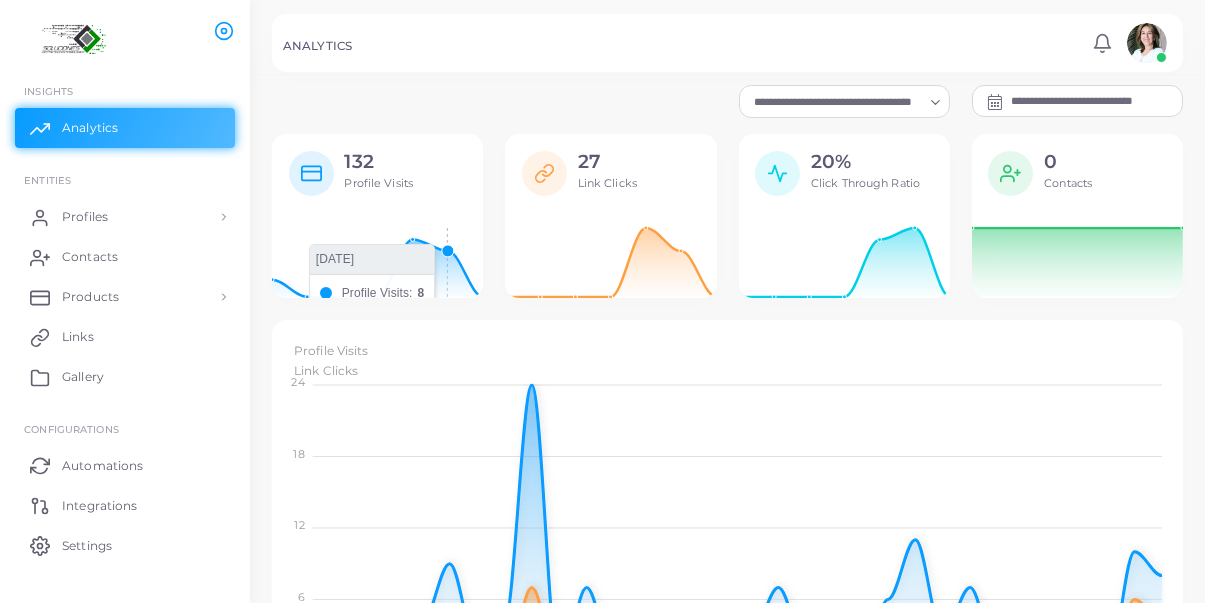 click 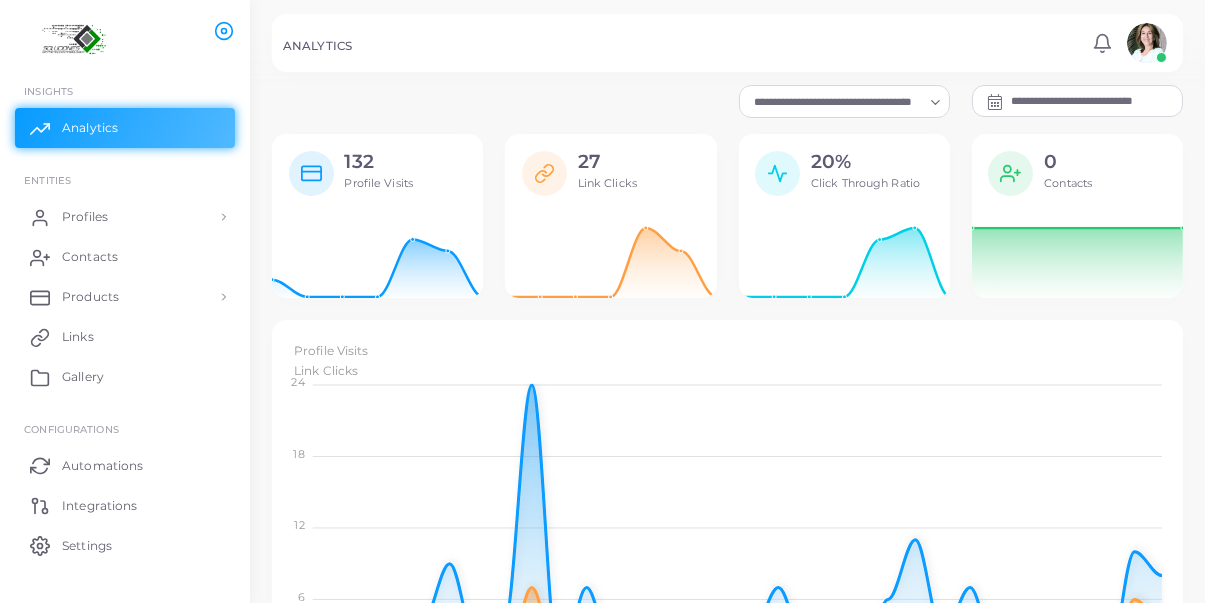 click 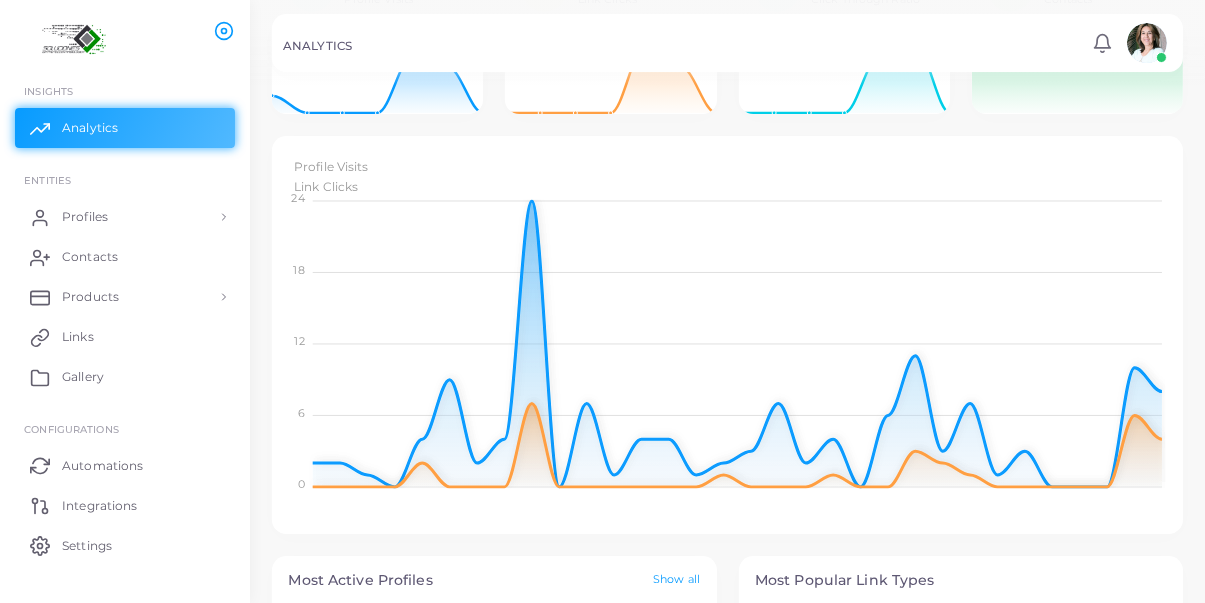 scroll, scrollTop: 0, scrollLeft: 0, axis: both 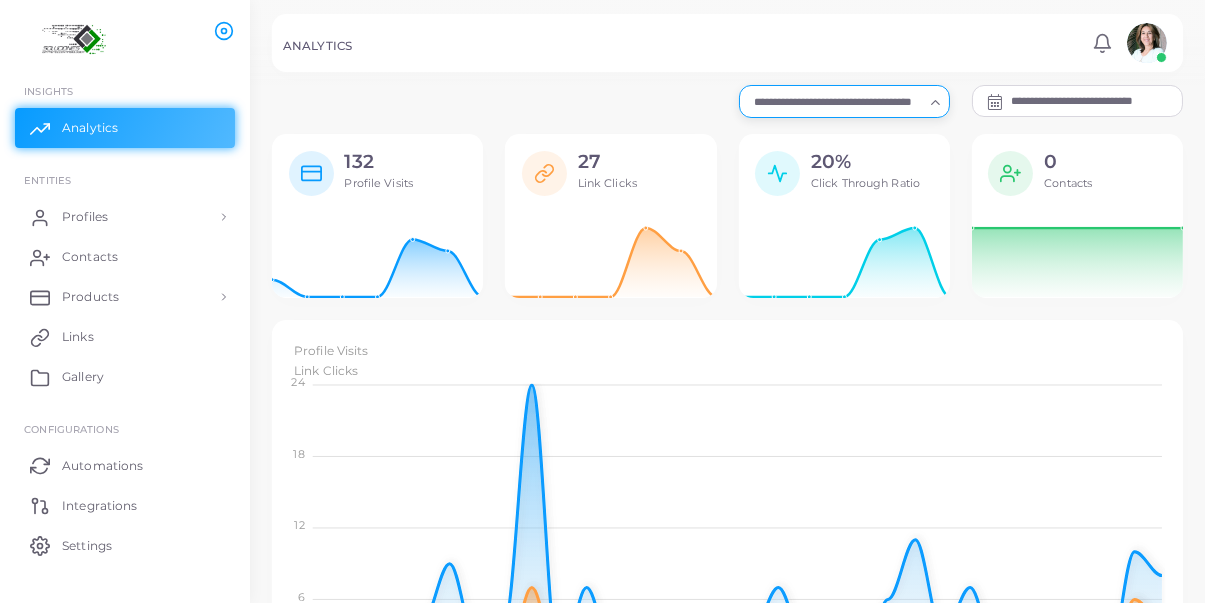 click 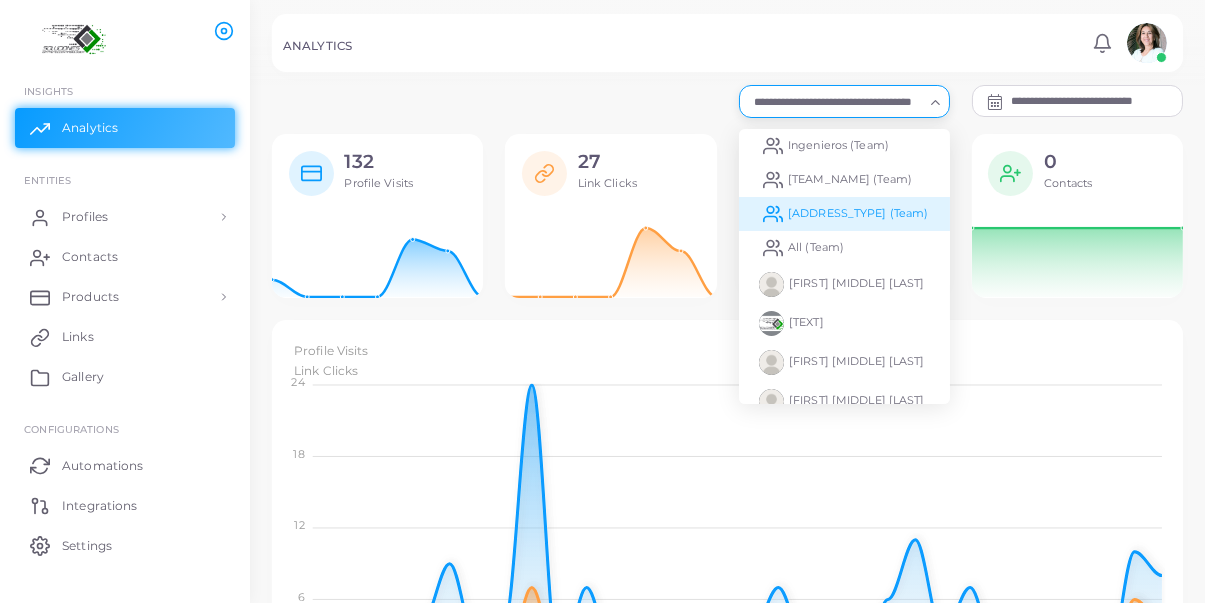 click on "[ADDRESS_TYPE] (Team)" at bounding box center [858, 213] 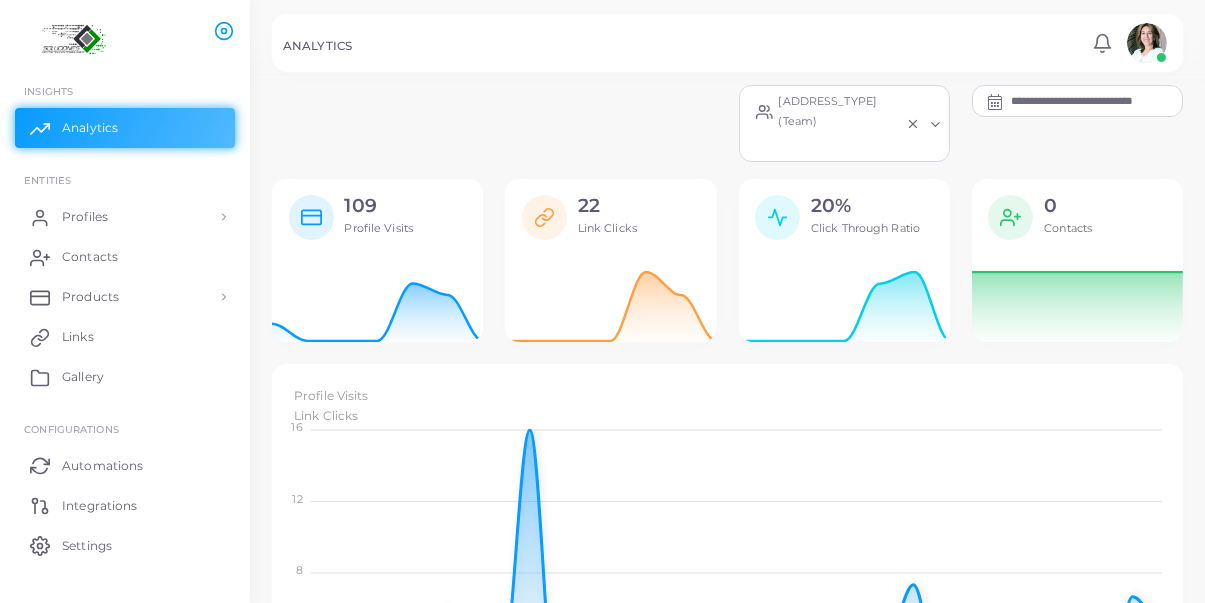 scroll, scrollTop: 15, scrollLeft: 15, axis: both 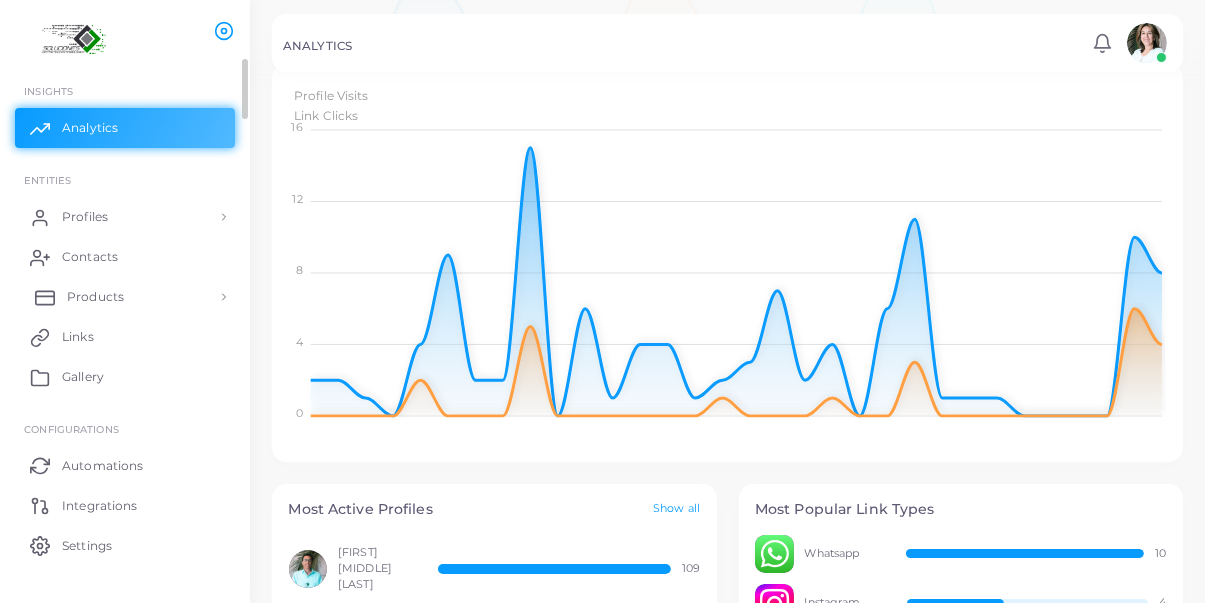 click on "Products" at bounding box center [125, 297] 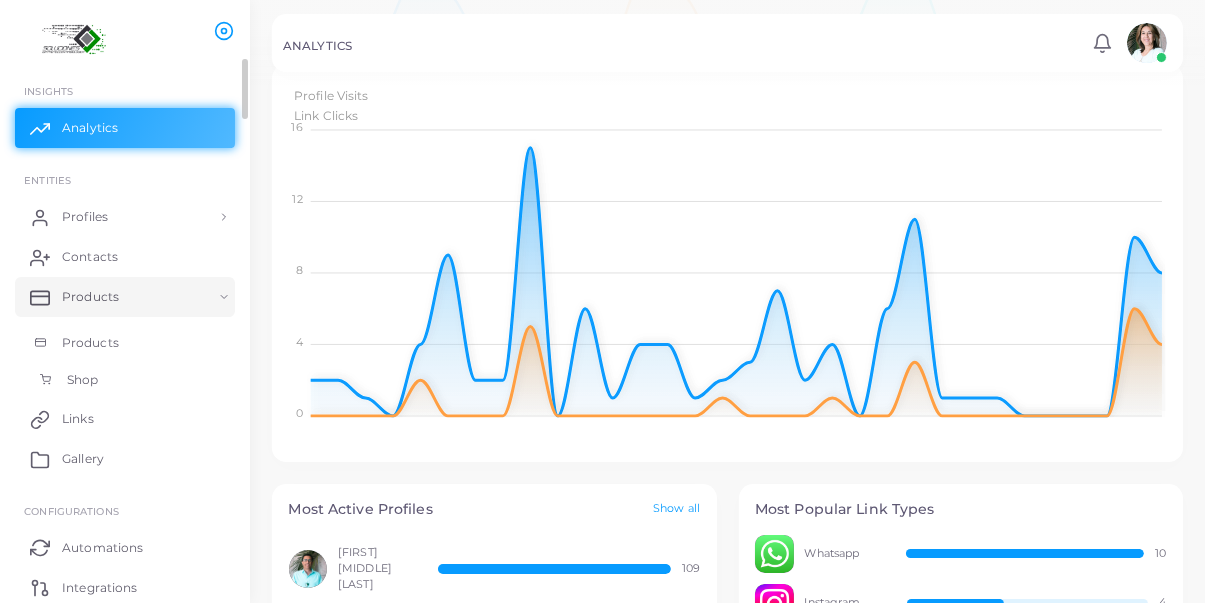 click on "Shop" at bounding box center [82, 380] 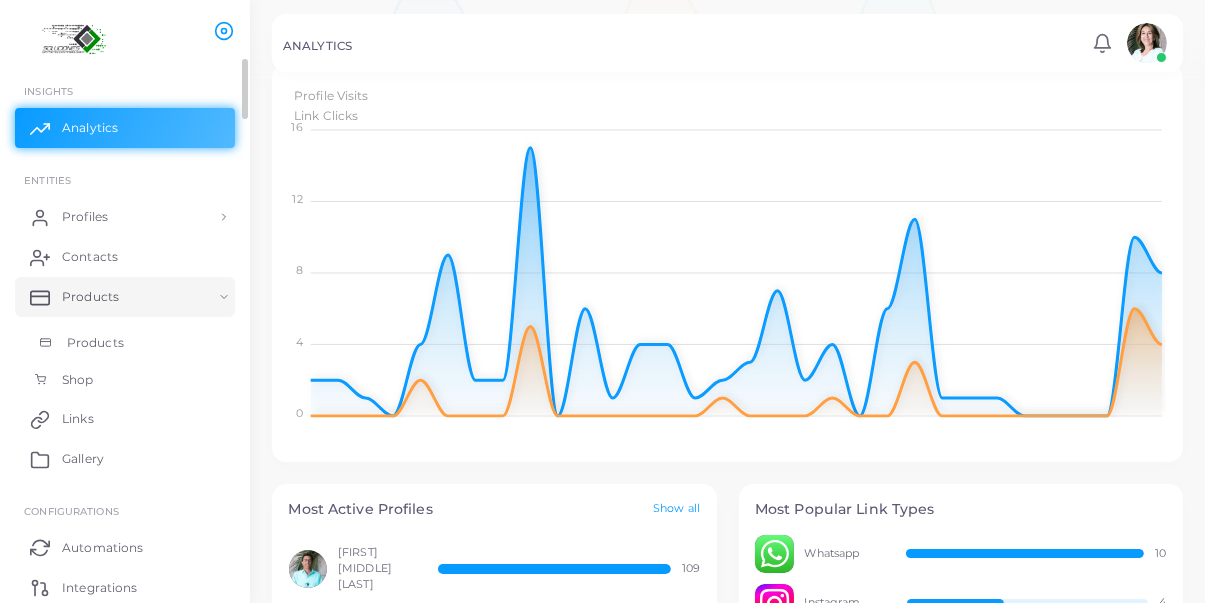 click on "Products" at bounding box center [95, 343] 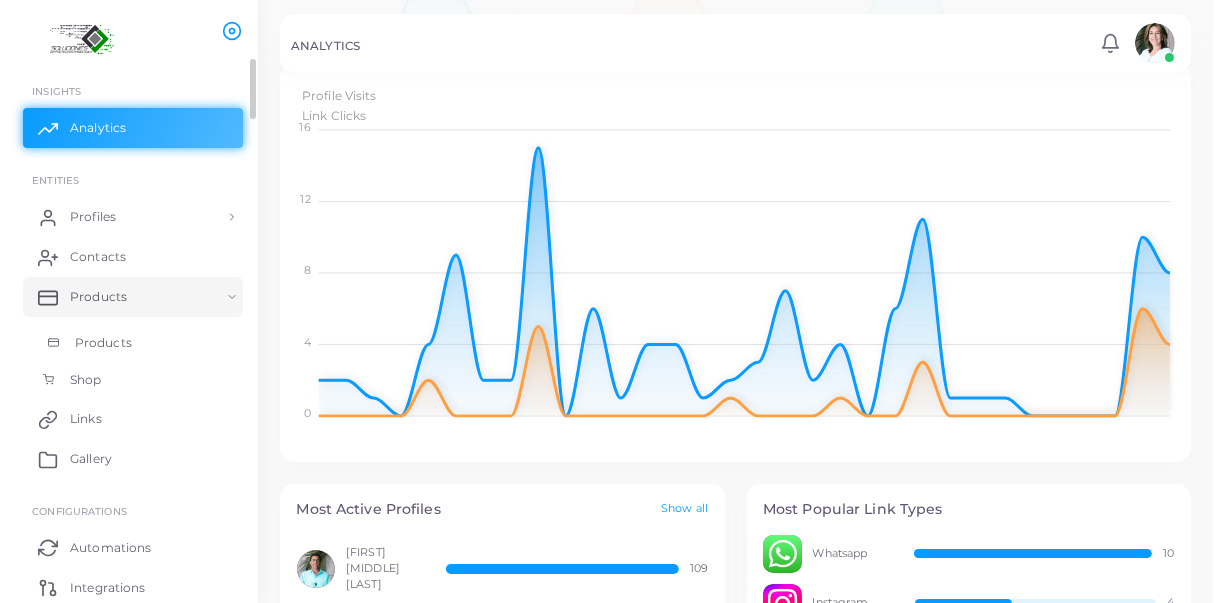 scroll, scrollTop: 0, scrollLeft: 0, axis: both 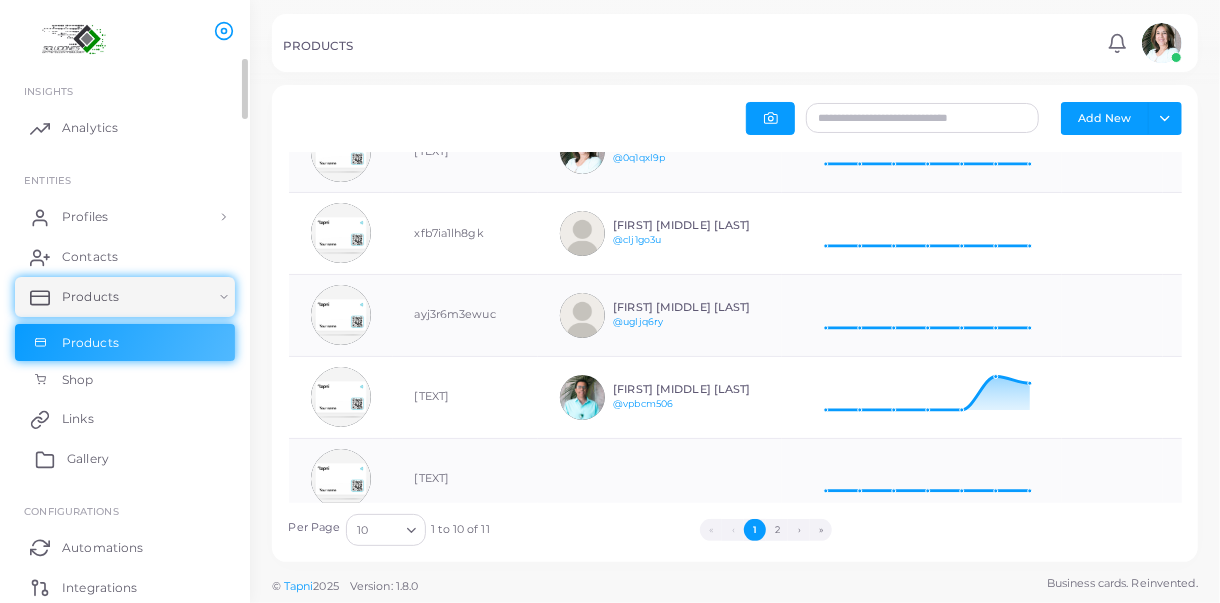 click on "Gallery" at bounding box center [88, 459] 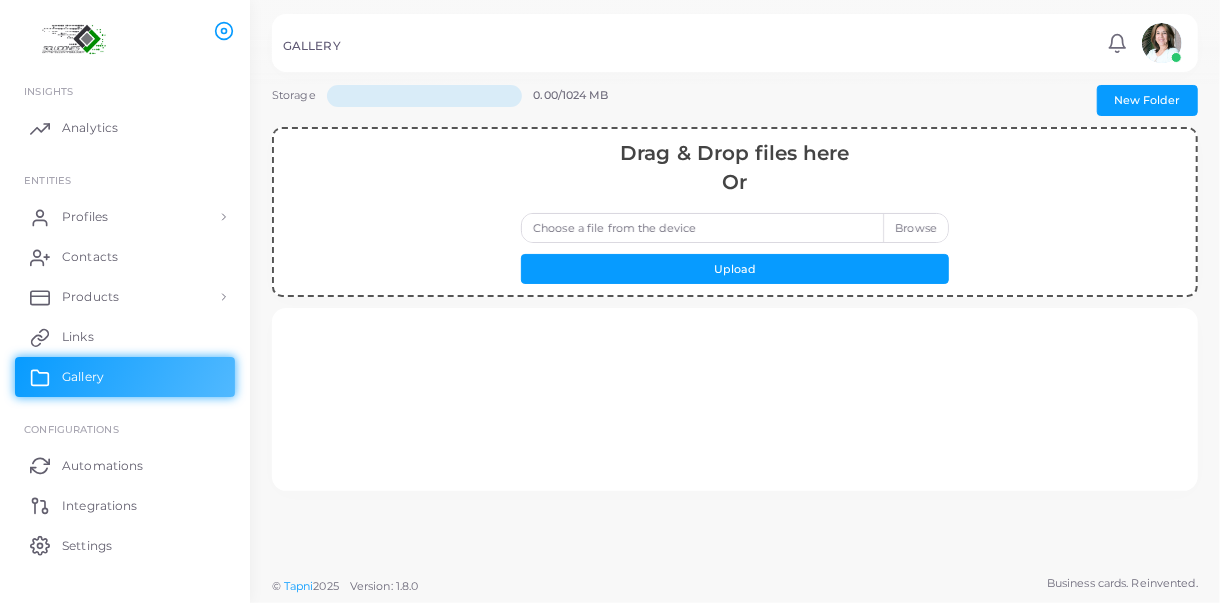 click at bounding box center (73, 37) 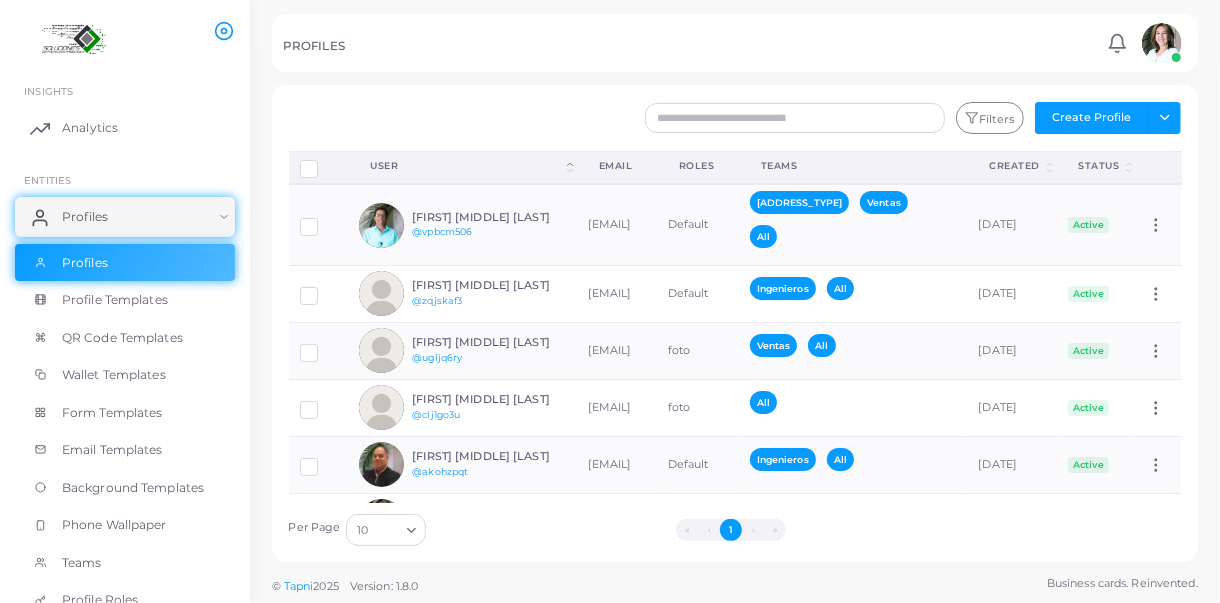 click at bounding box center (1162, 43) 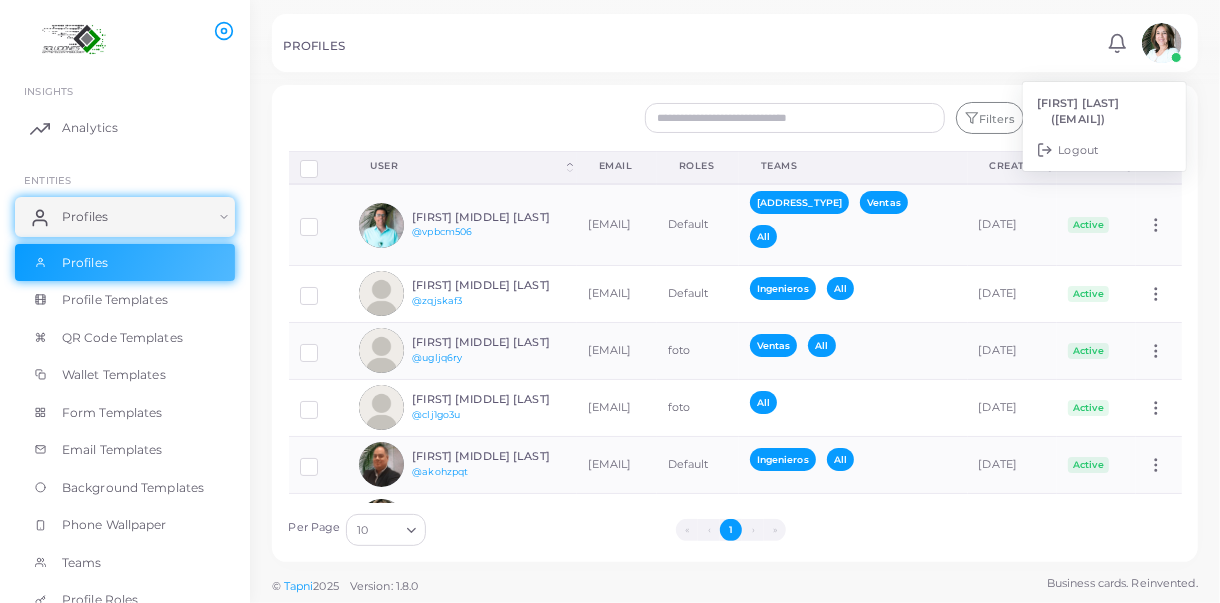 click on "PROFILES" at bounding box center [692, 49] 